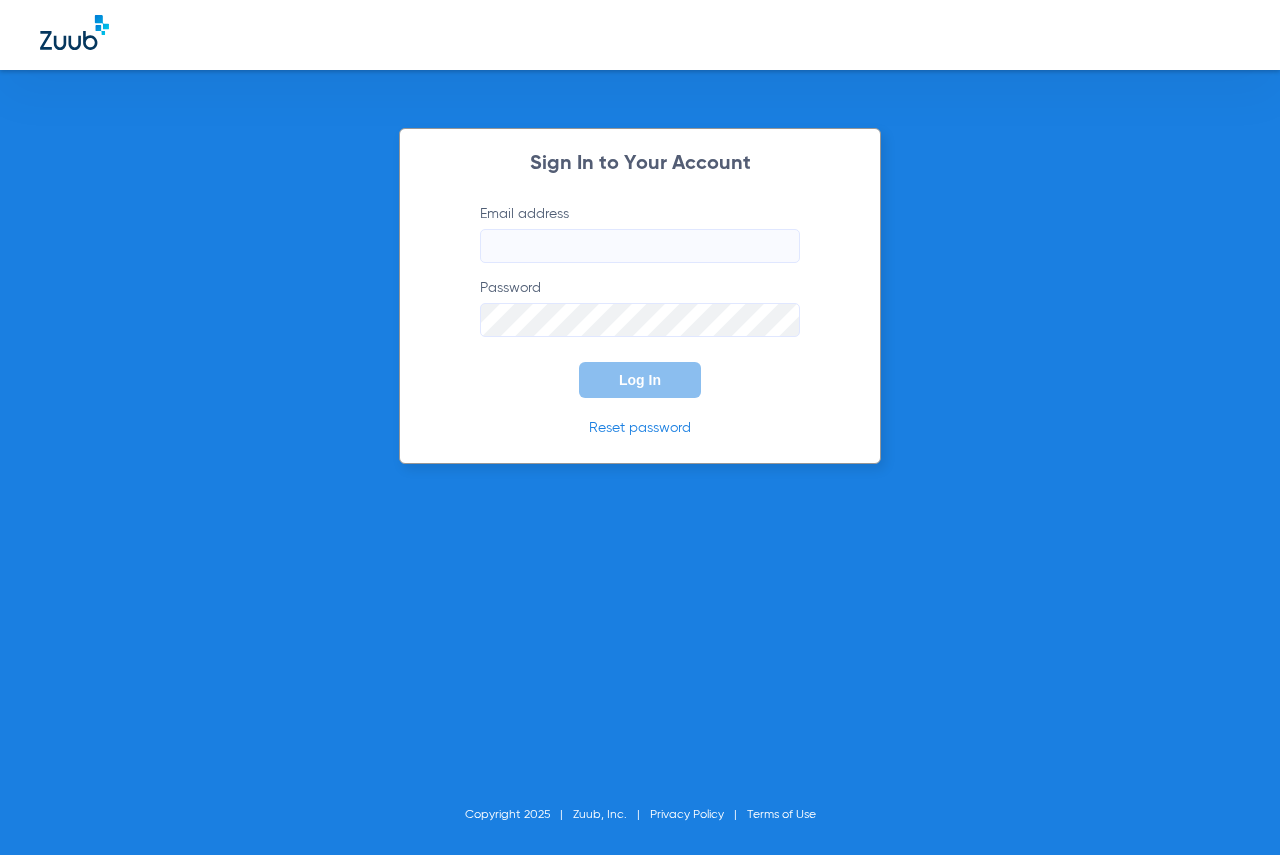 scroll, scrollTop: 0, scrollLeft: 0, axis: both 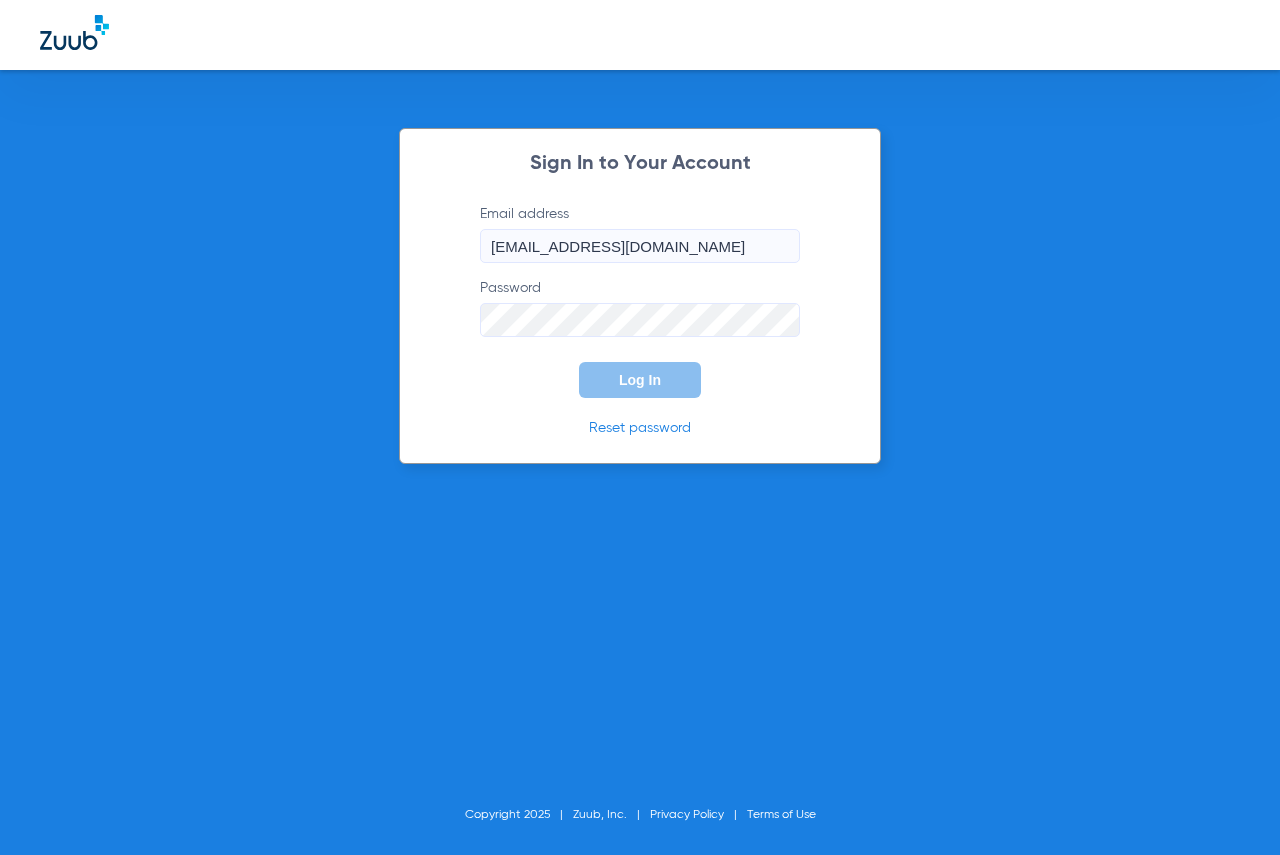 click on "Log In" 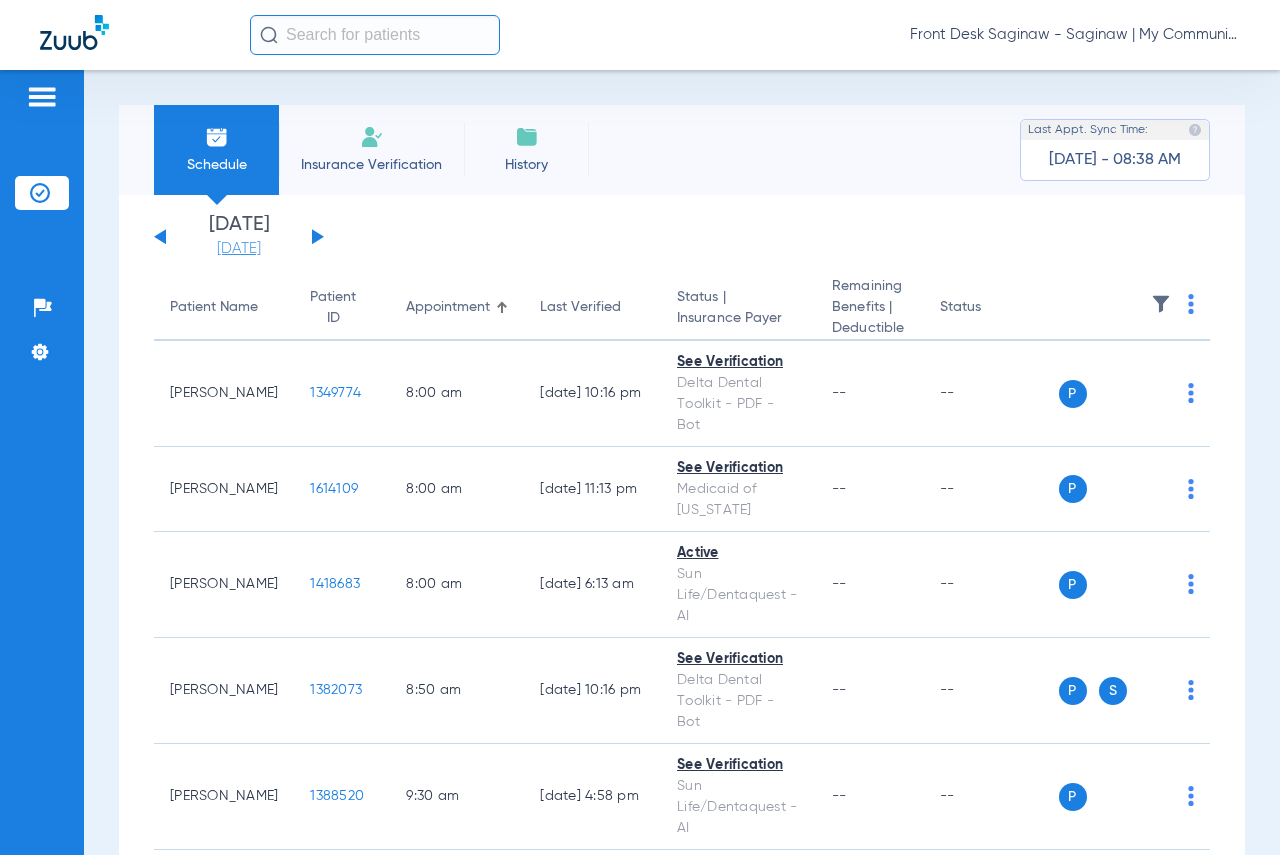 click on "[DATE]" 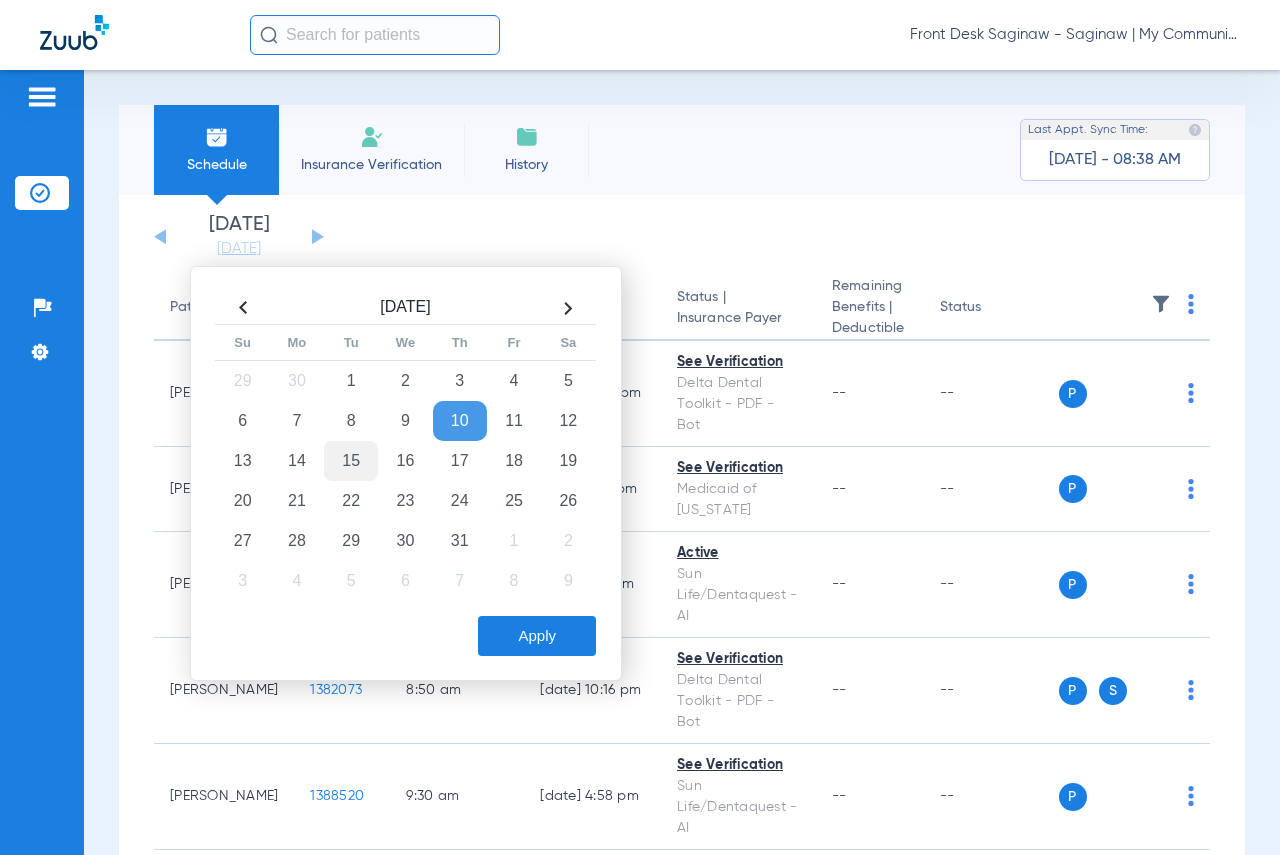 click on "15" 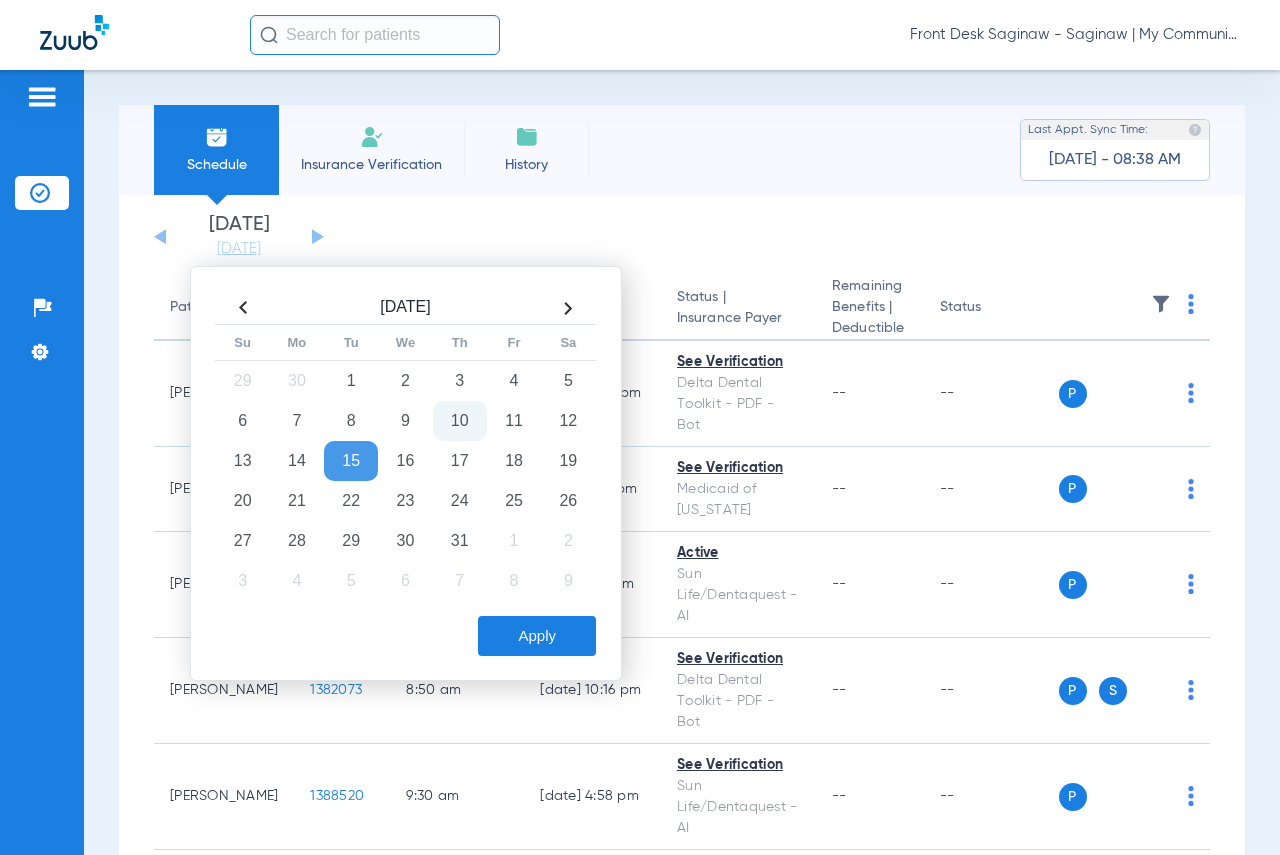 click on "Apply" 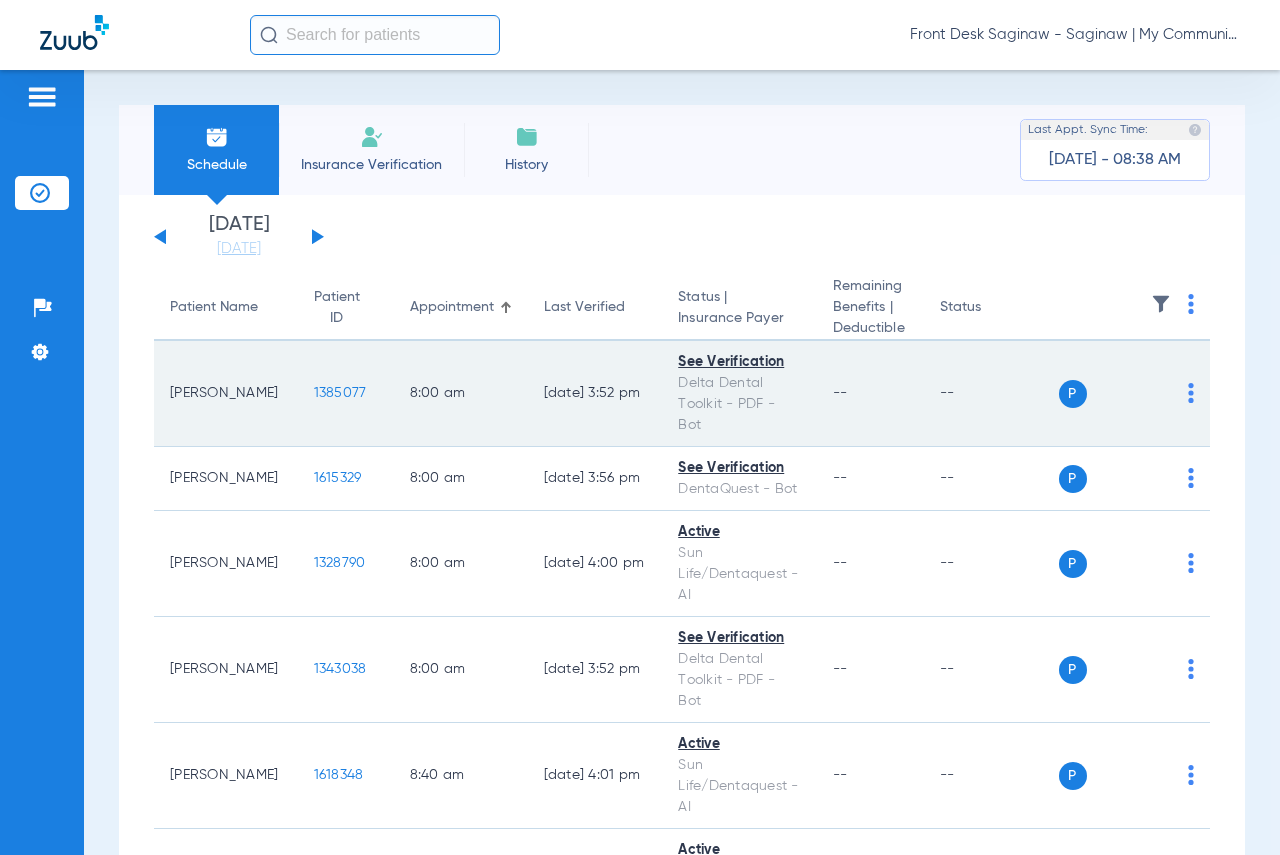click on "1385077" 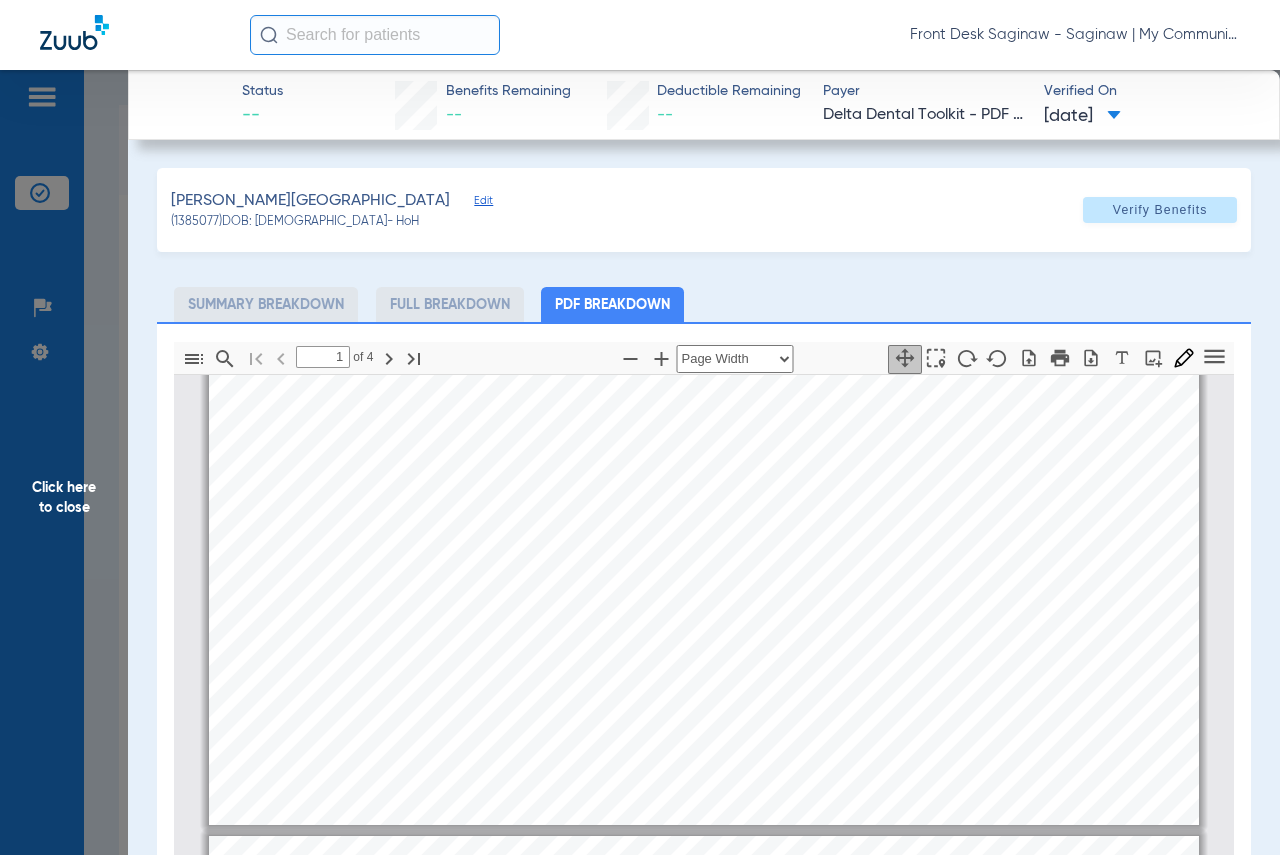 type on "2" 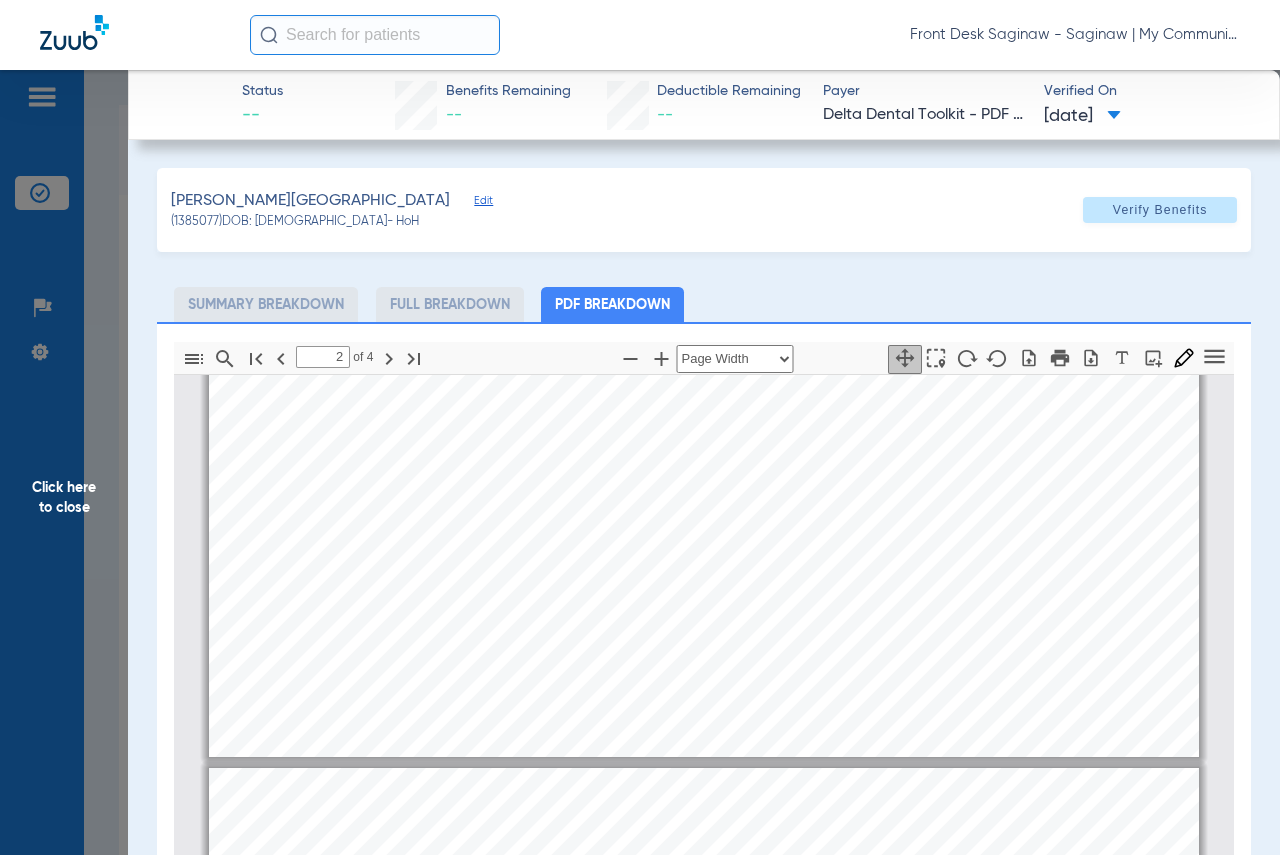 scroll, scrollTop: 910, scrollLeft: 0, axis: vertical 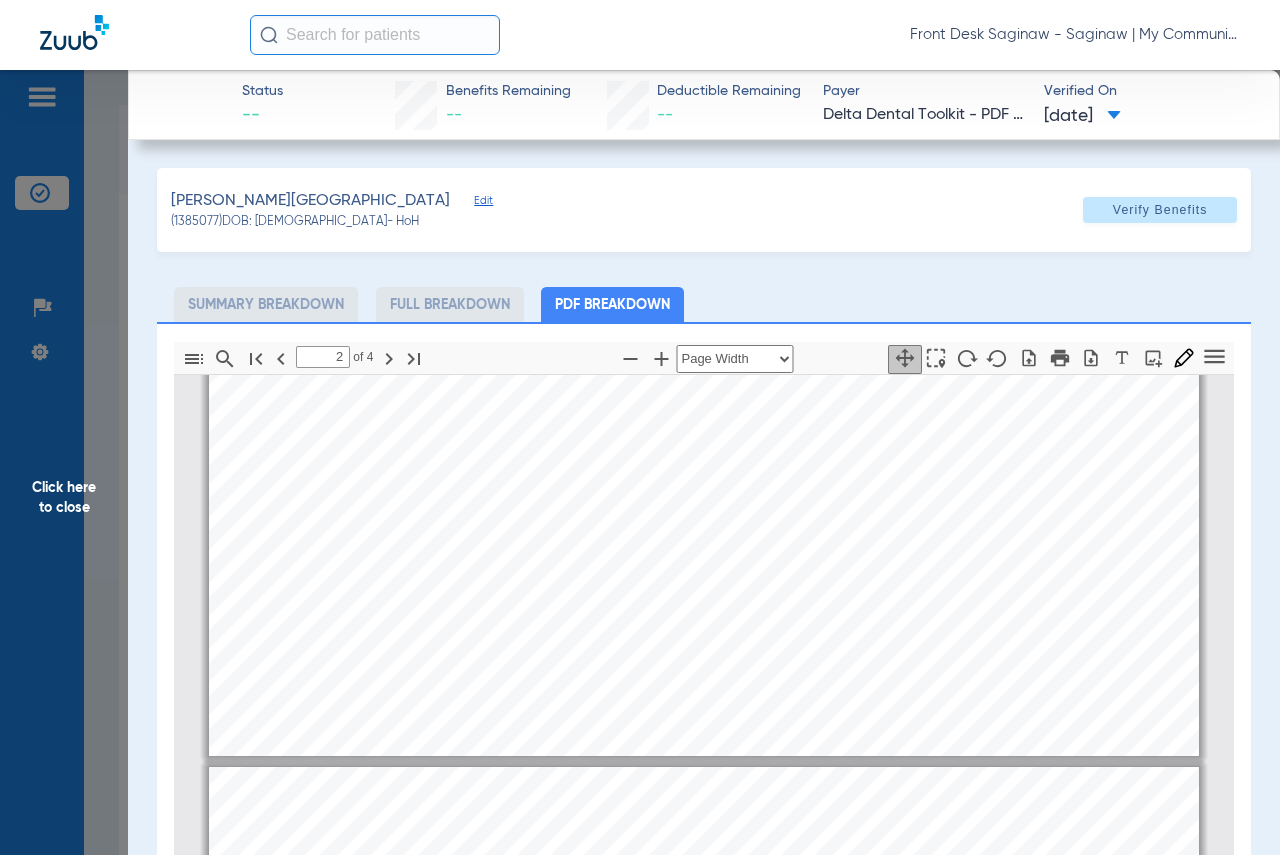 click on "Click here to close" 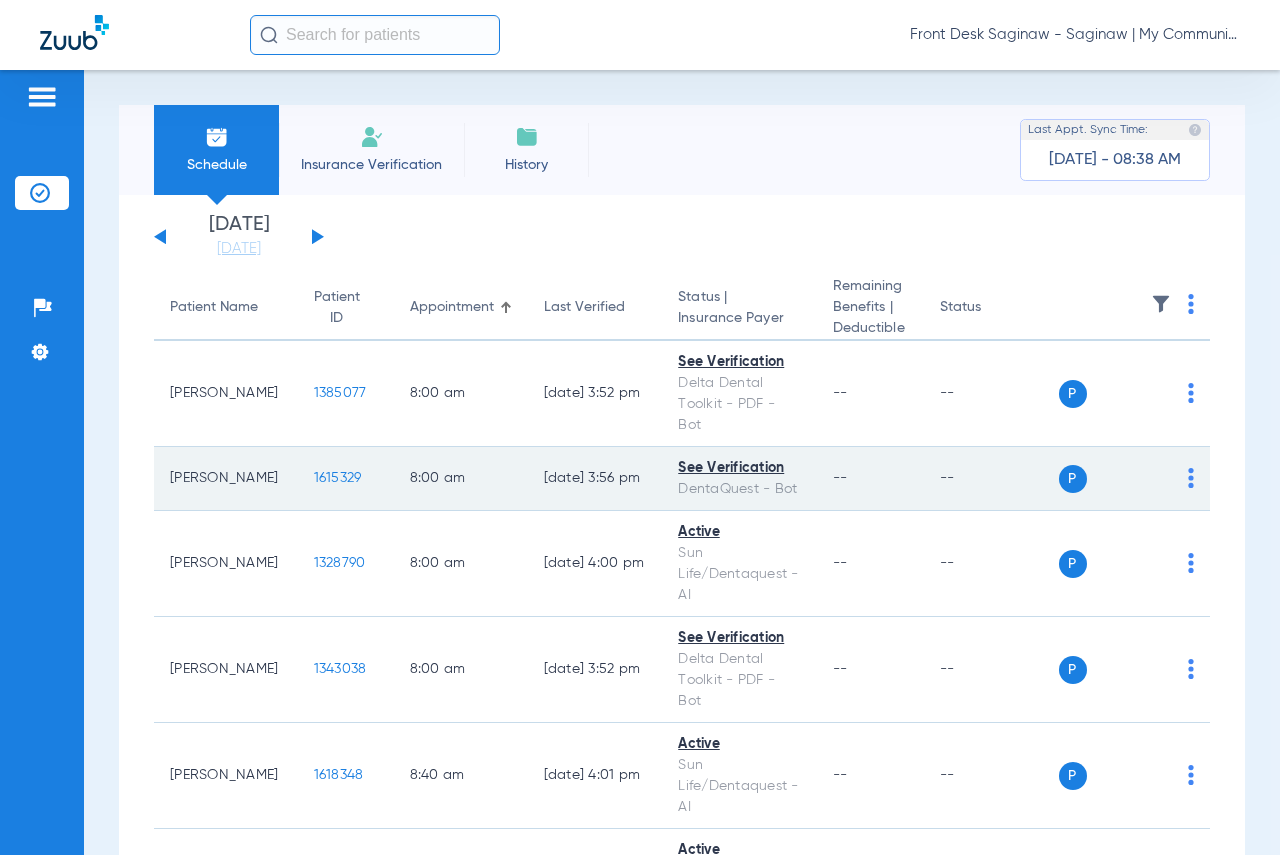 click on "1615329" 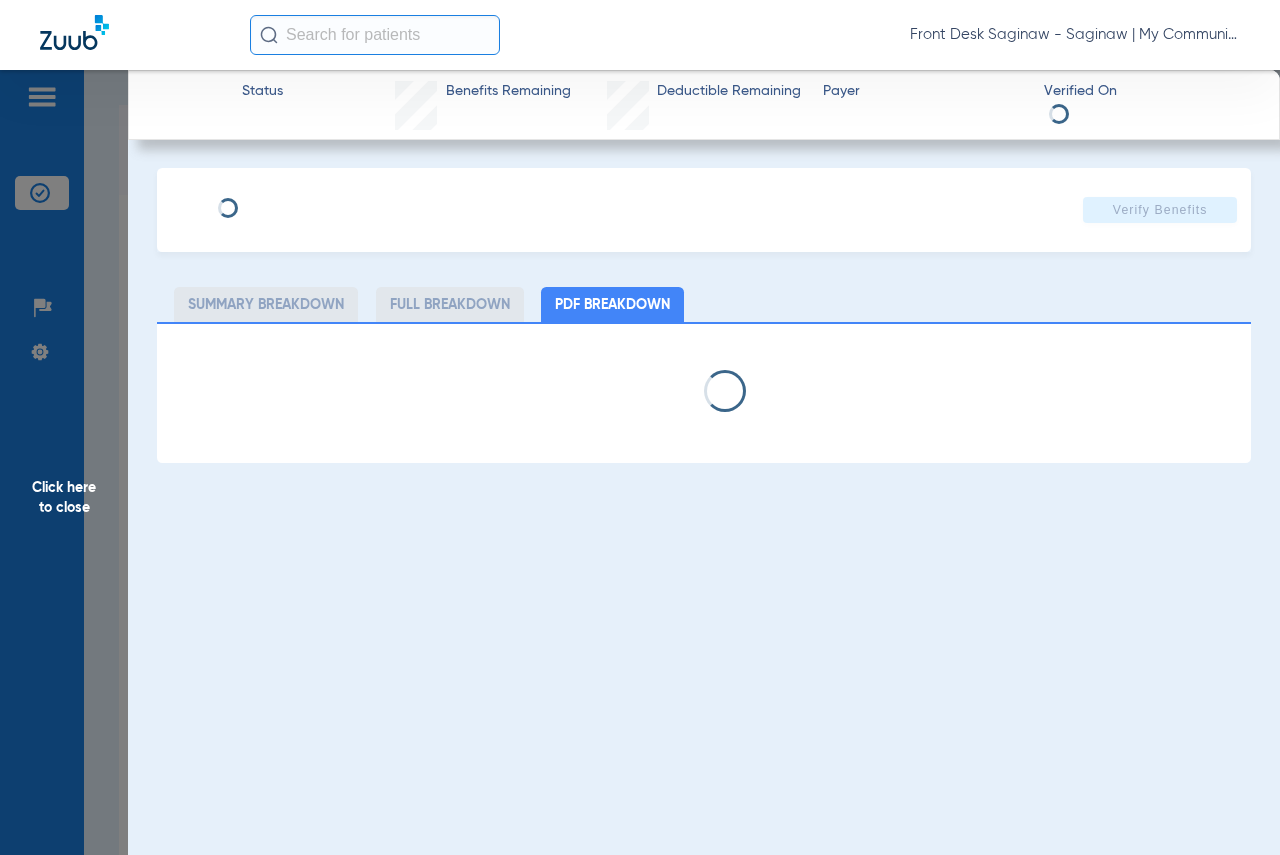 select on "page-width" 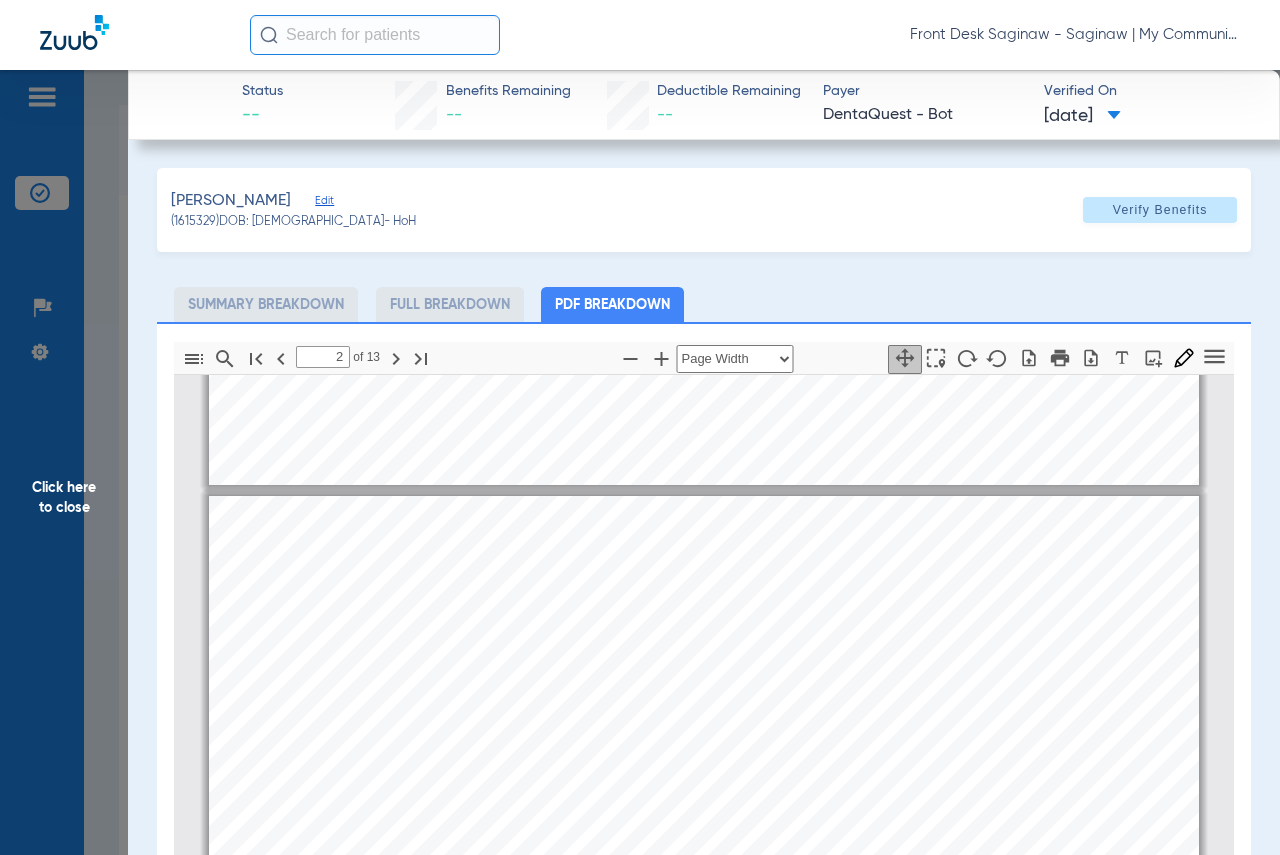 scroll, scrollTop: 600, scrollLeft: 0, axis: vertical 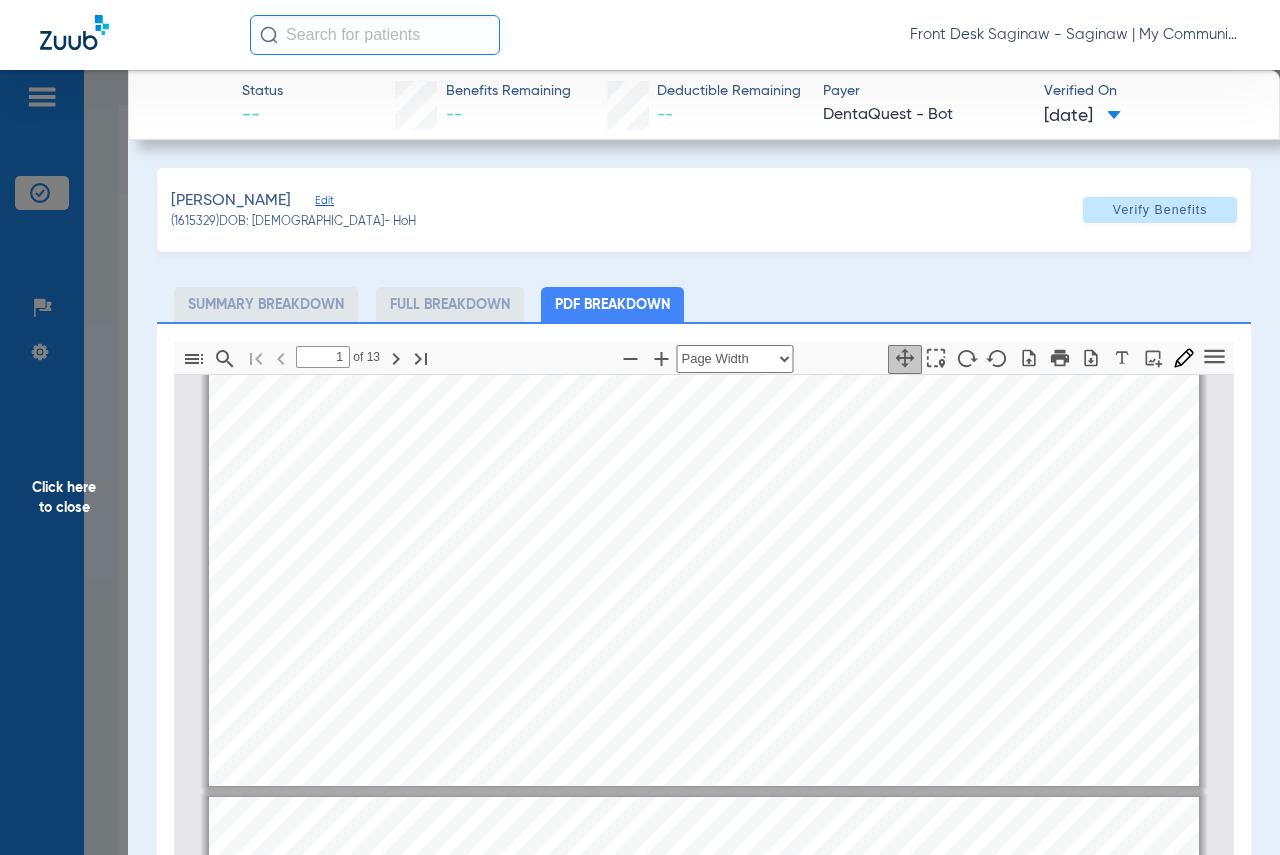 type on "2" 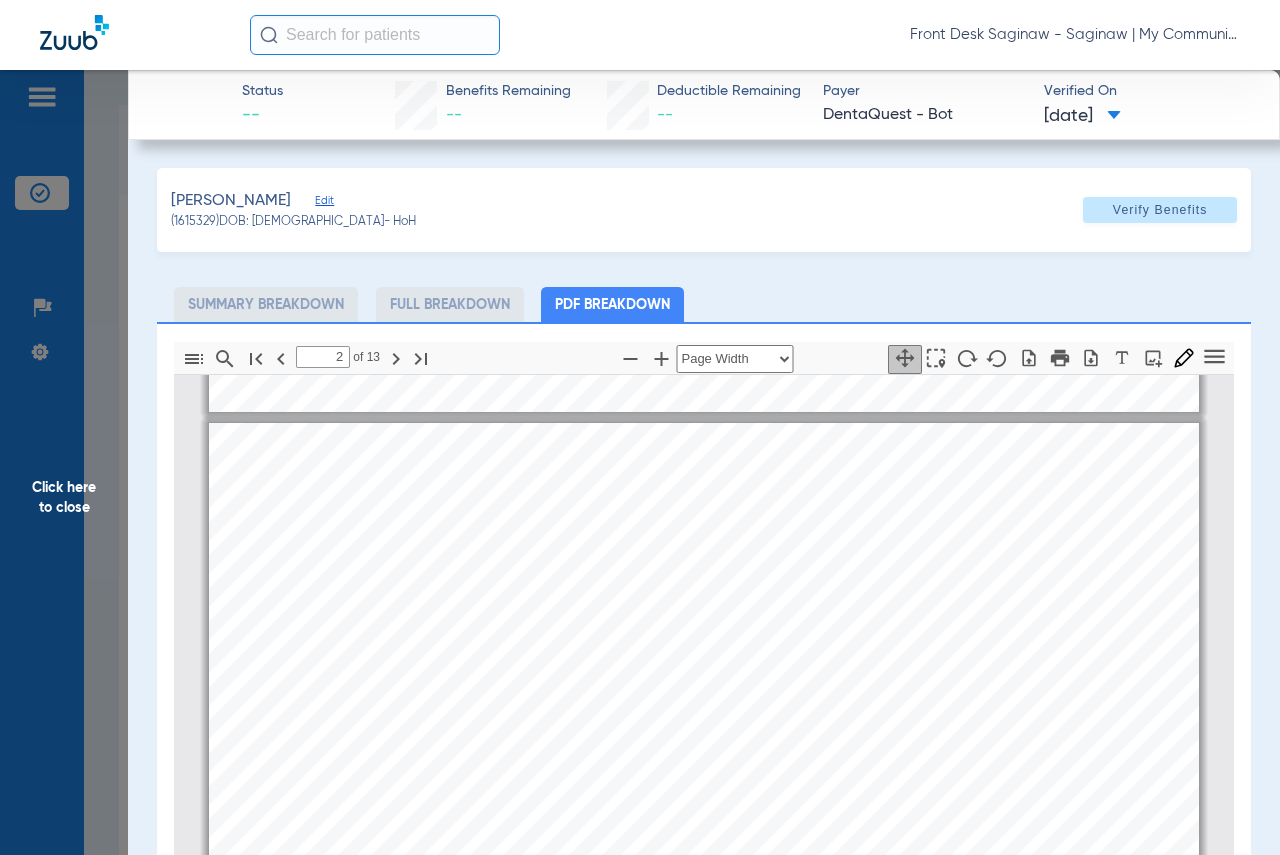 scroll, scrollTop: 700, scrollLeft: 0, axis: vertical 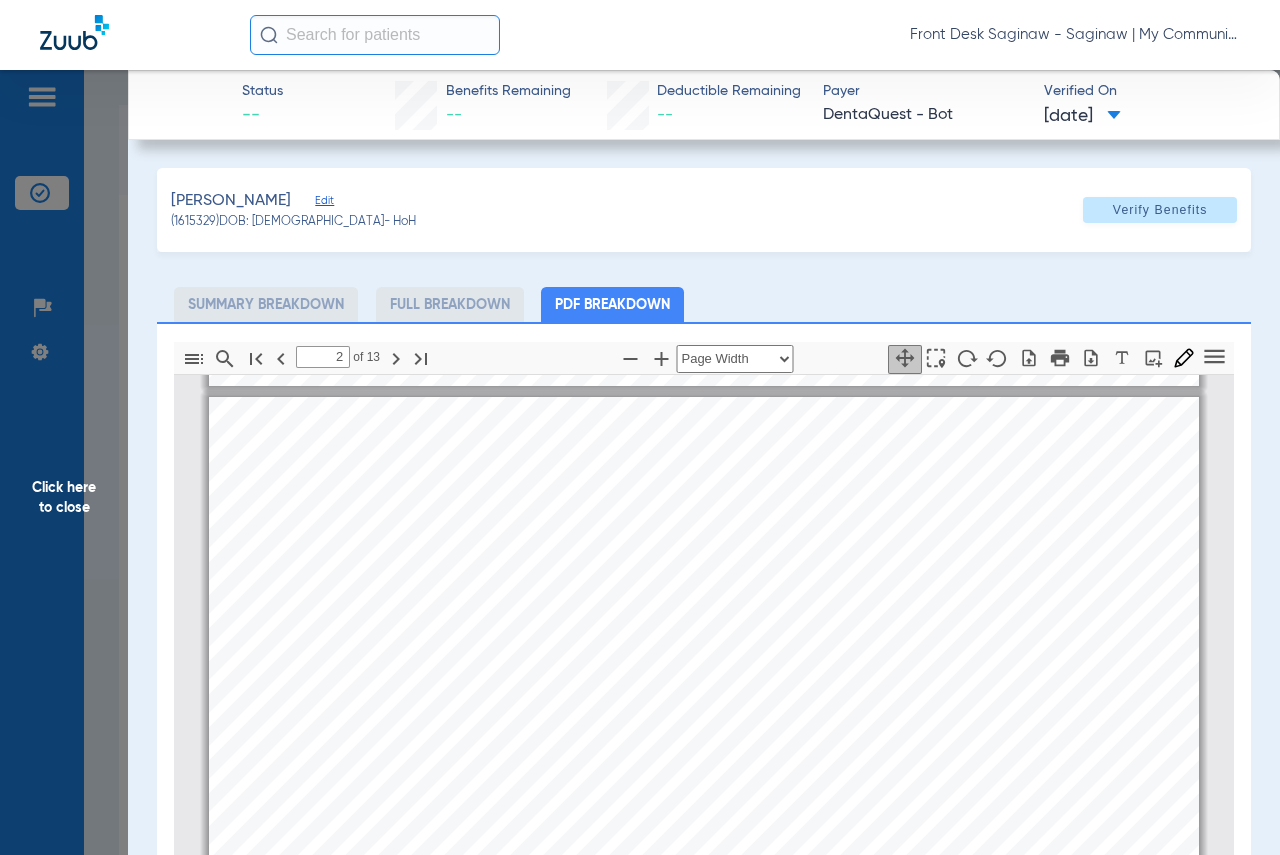 click on "Click here to close" 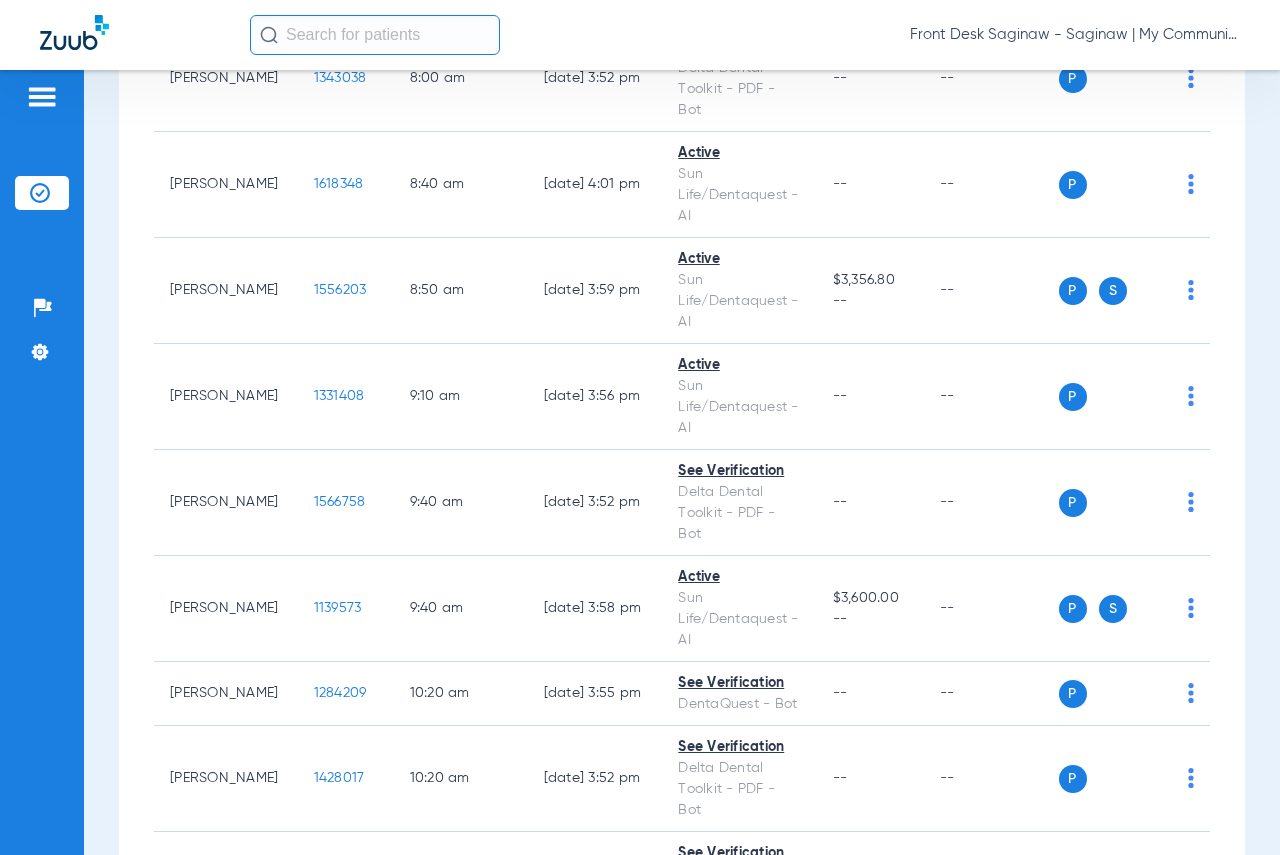 scroll, scrollTop: 600, scrollLeft: 0, axis: vertical 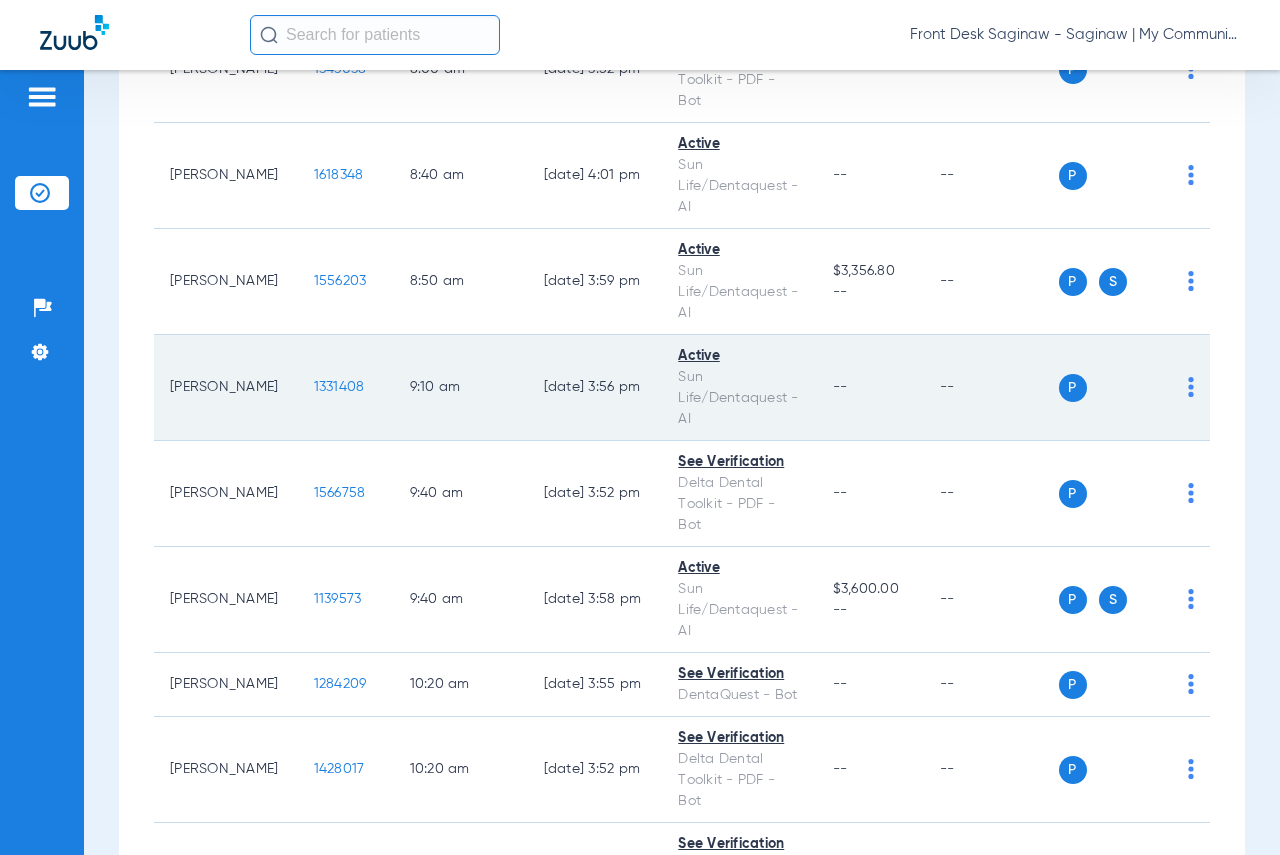 click on "1331408" 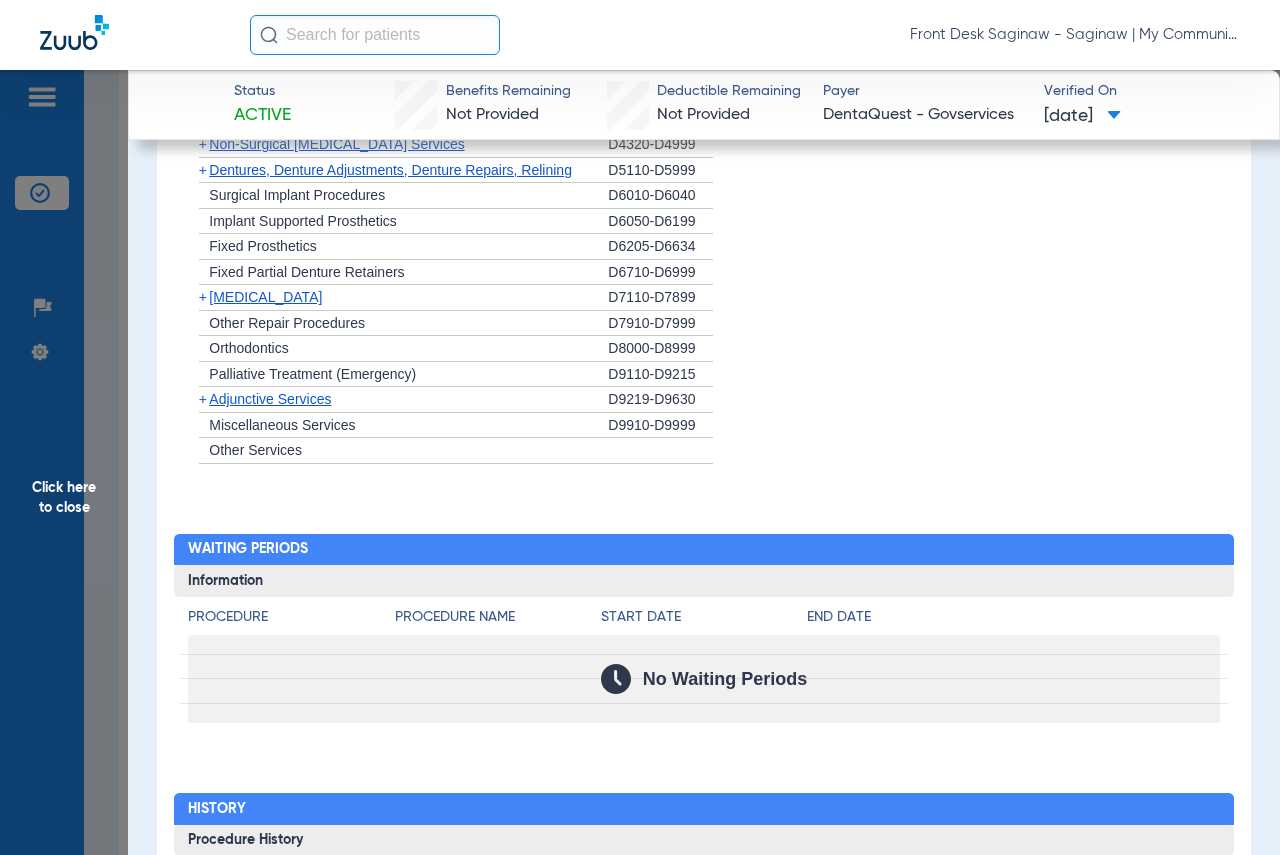 scroll, scrollTop: 1685, scrollLeft: 0, axis: vertical 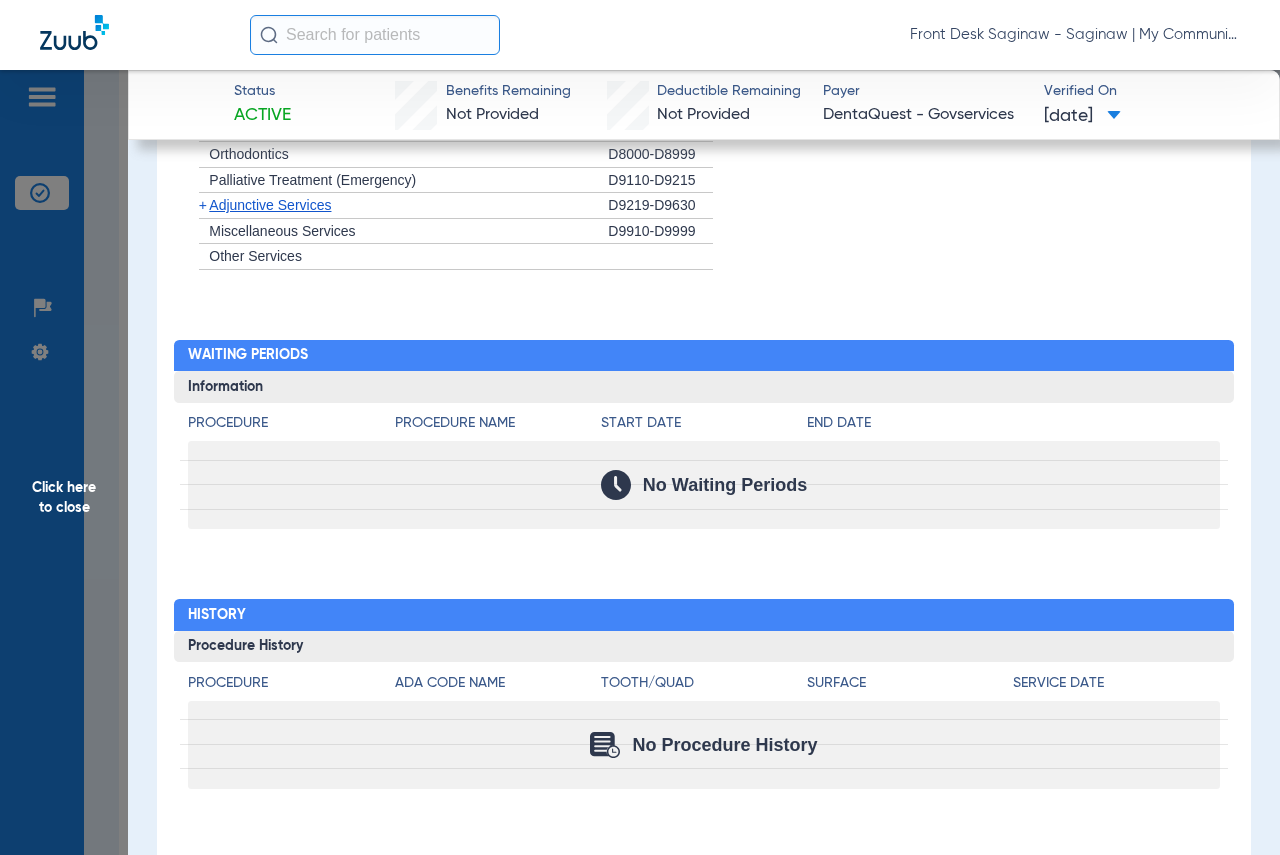 drag, startPoint x: 0, startPoint y: 378, endPoint x: 102, endPoint y: 375, distance: 102.044106 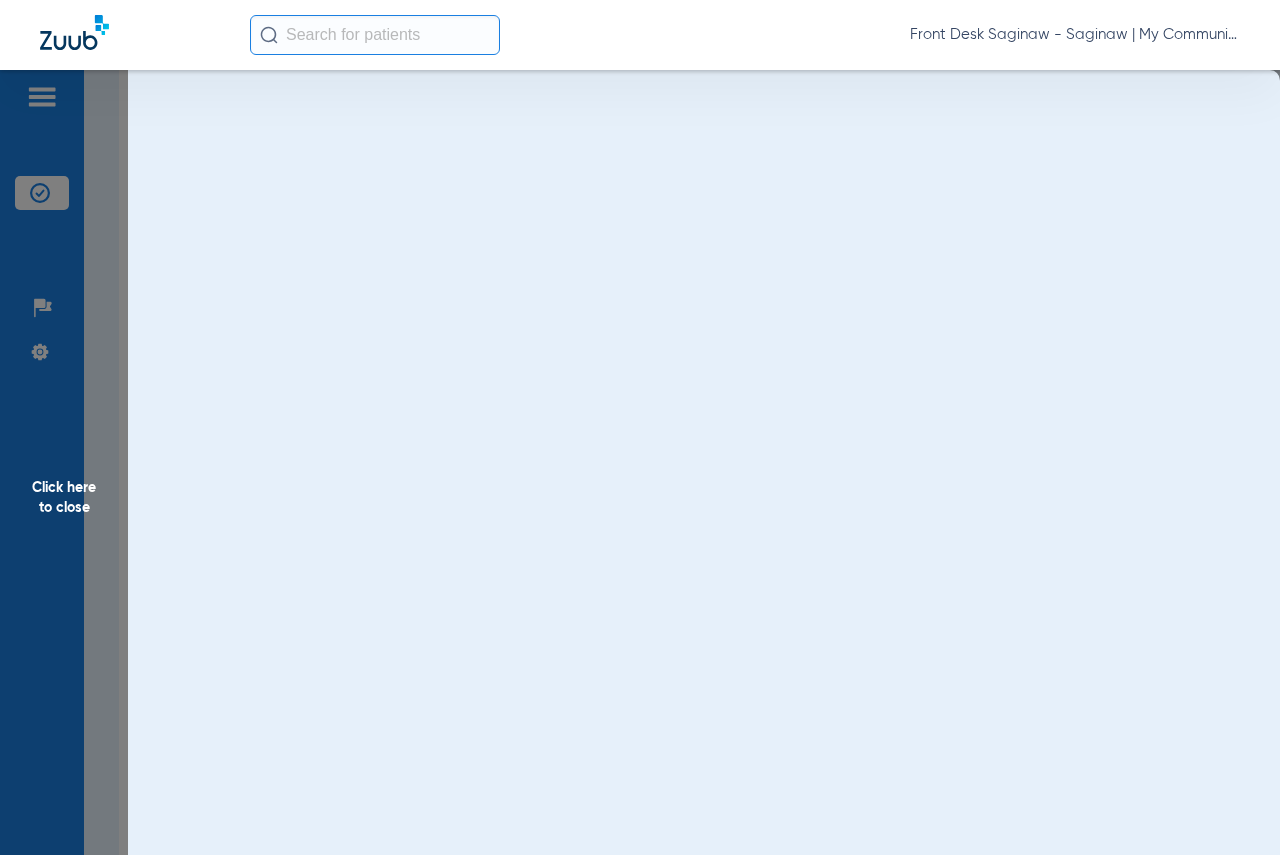 scroll, scrollTop: 0, scrollLeft: 0, axis: both 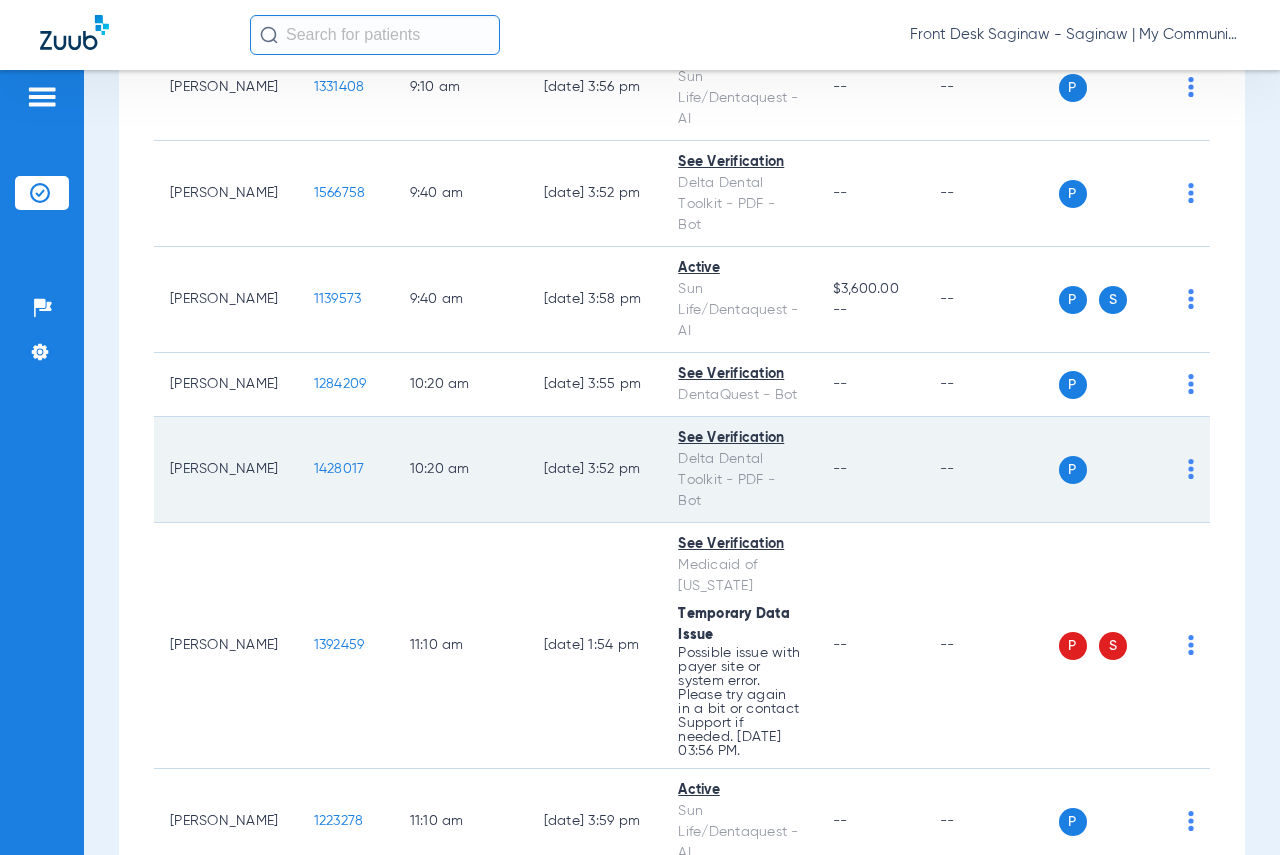 click on "1428017" 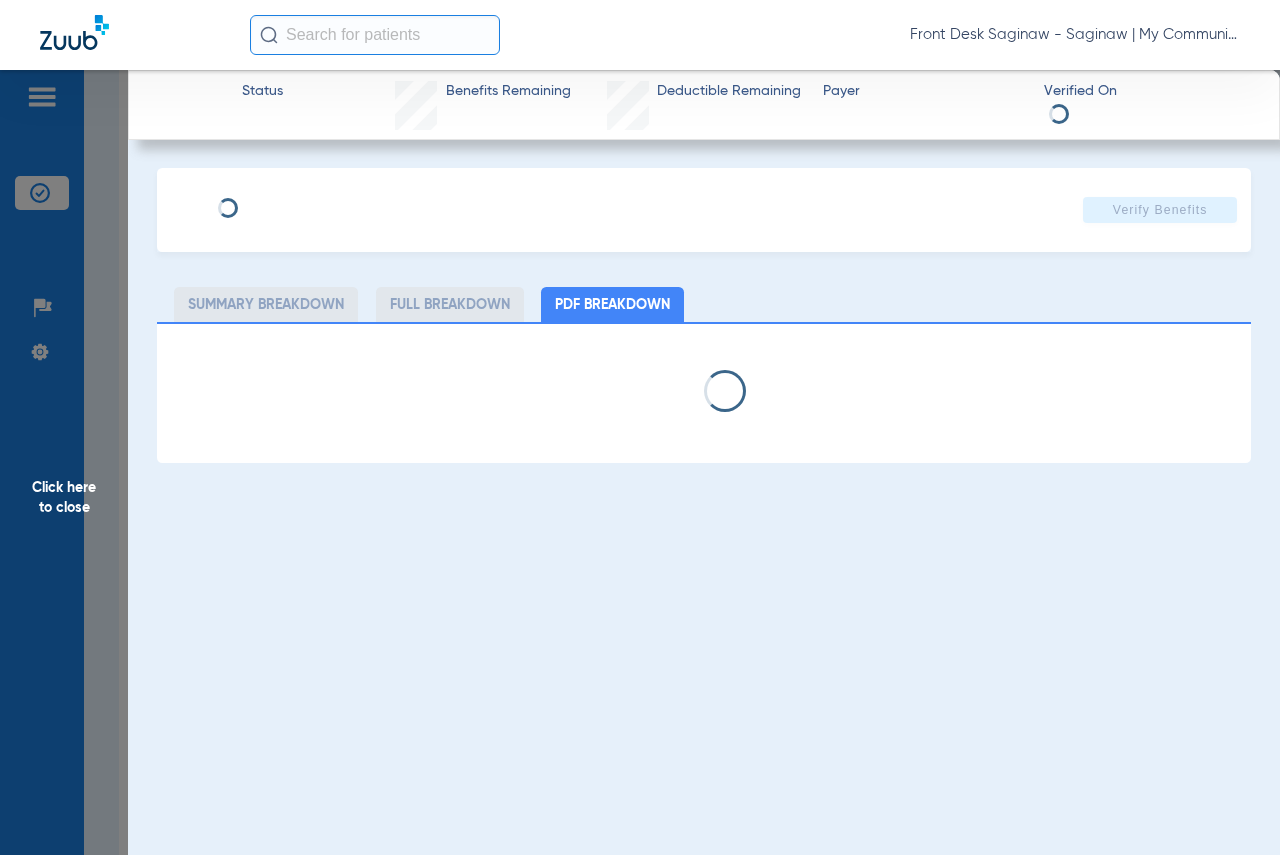 select on "page-width" 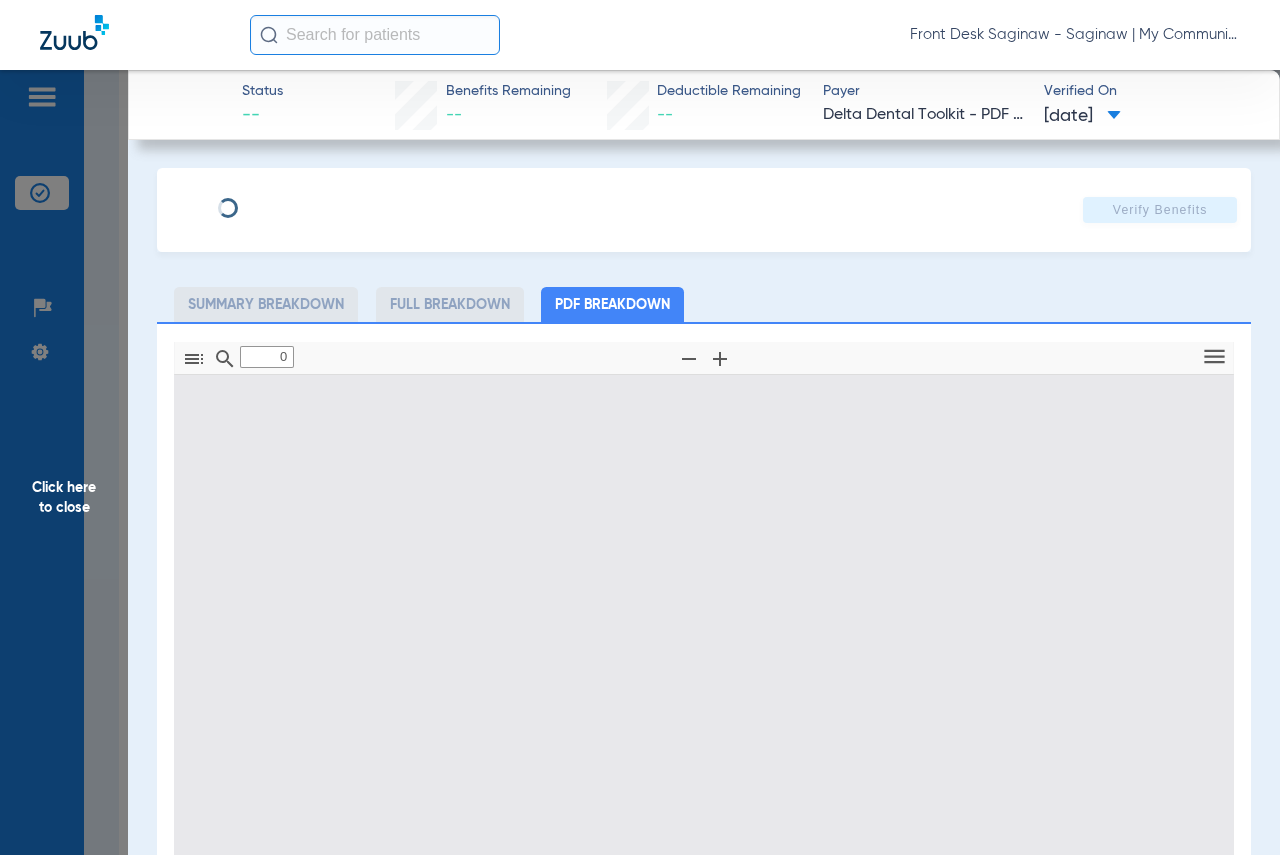 type on "1" 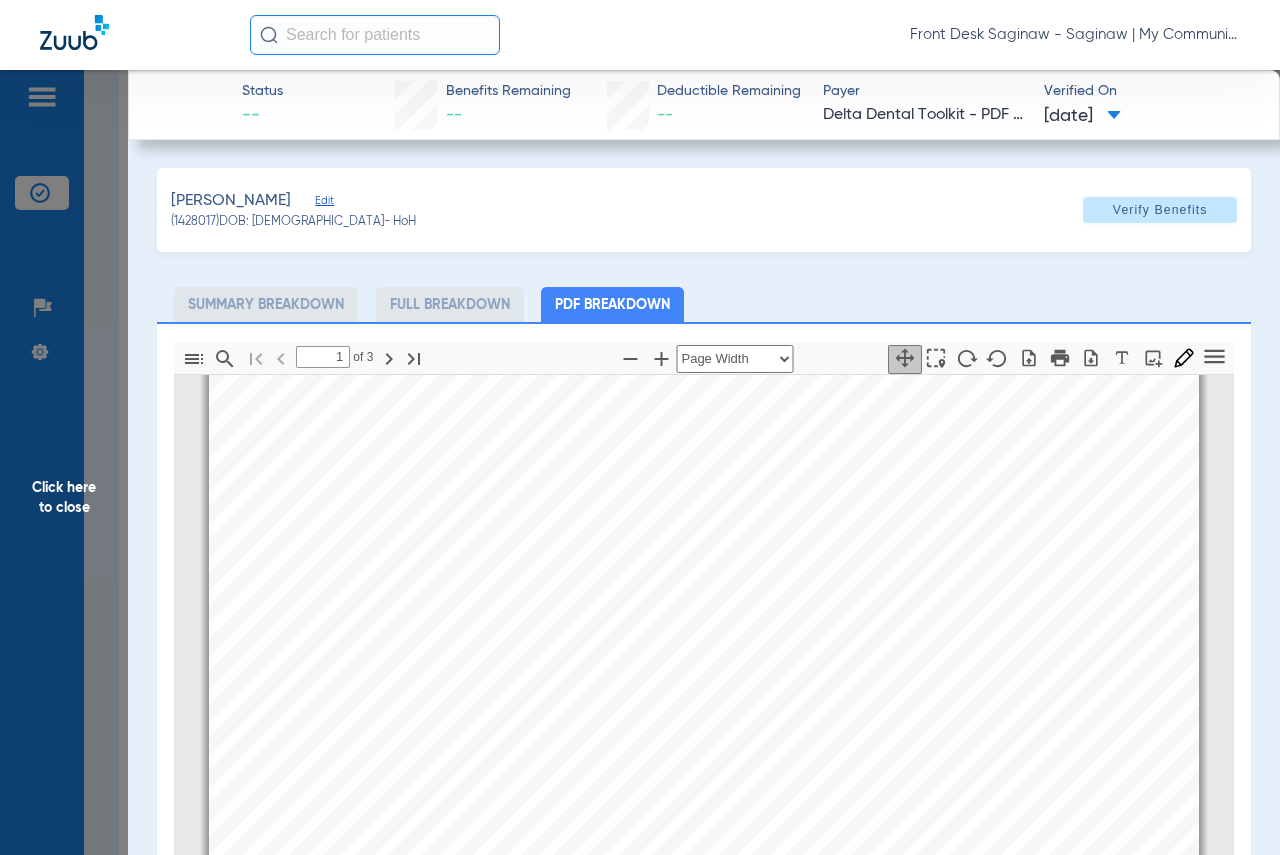 scroll, scrollTop: 410, scrollLeft: 0, axis: vertical 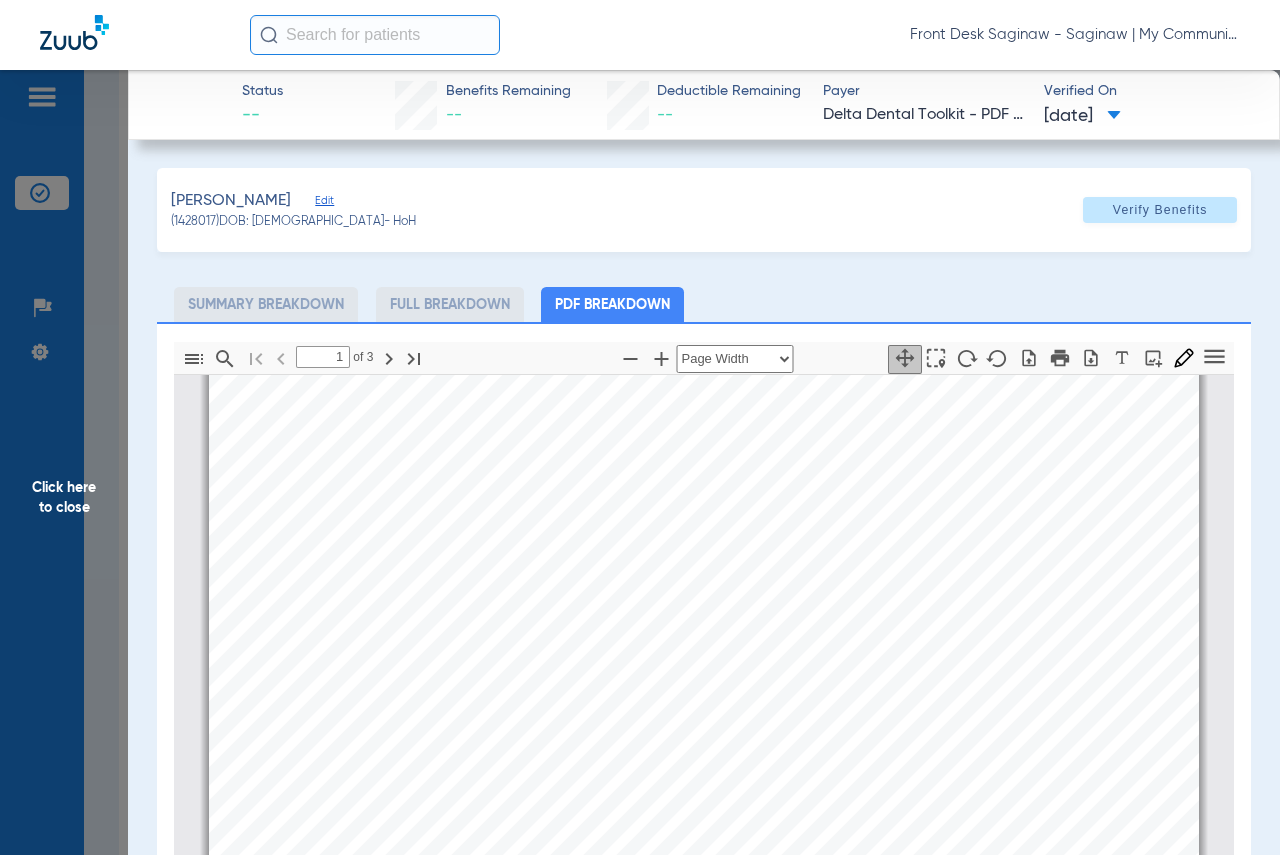click on "Click here to close" 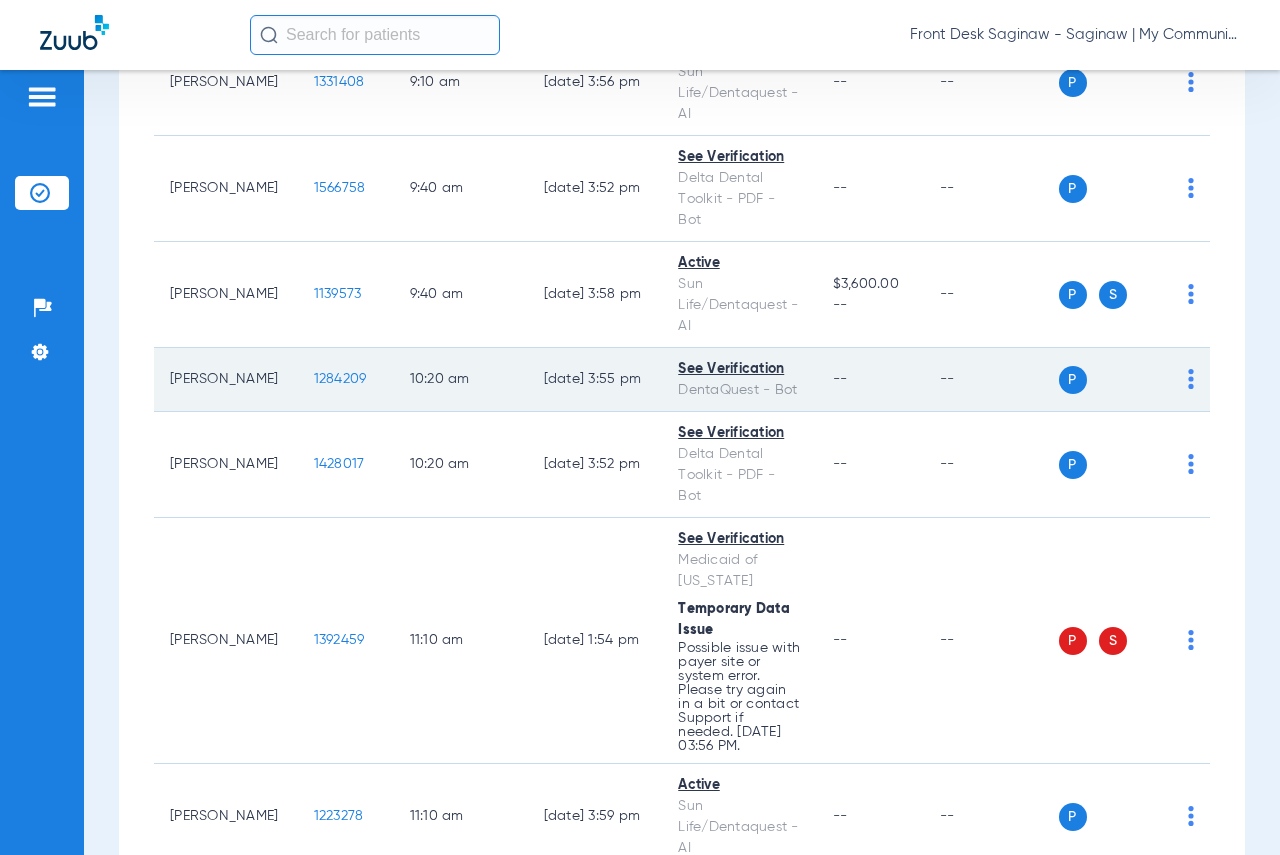 scroll, scrollTop: 900, scrollLeft: 0, axis: vertical 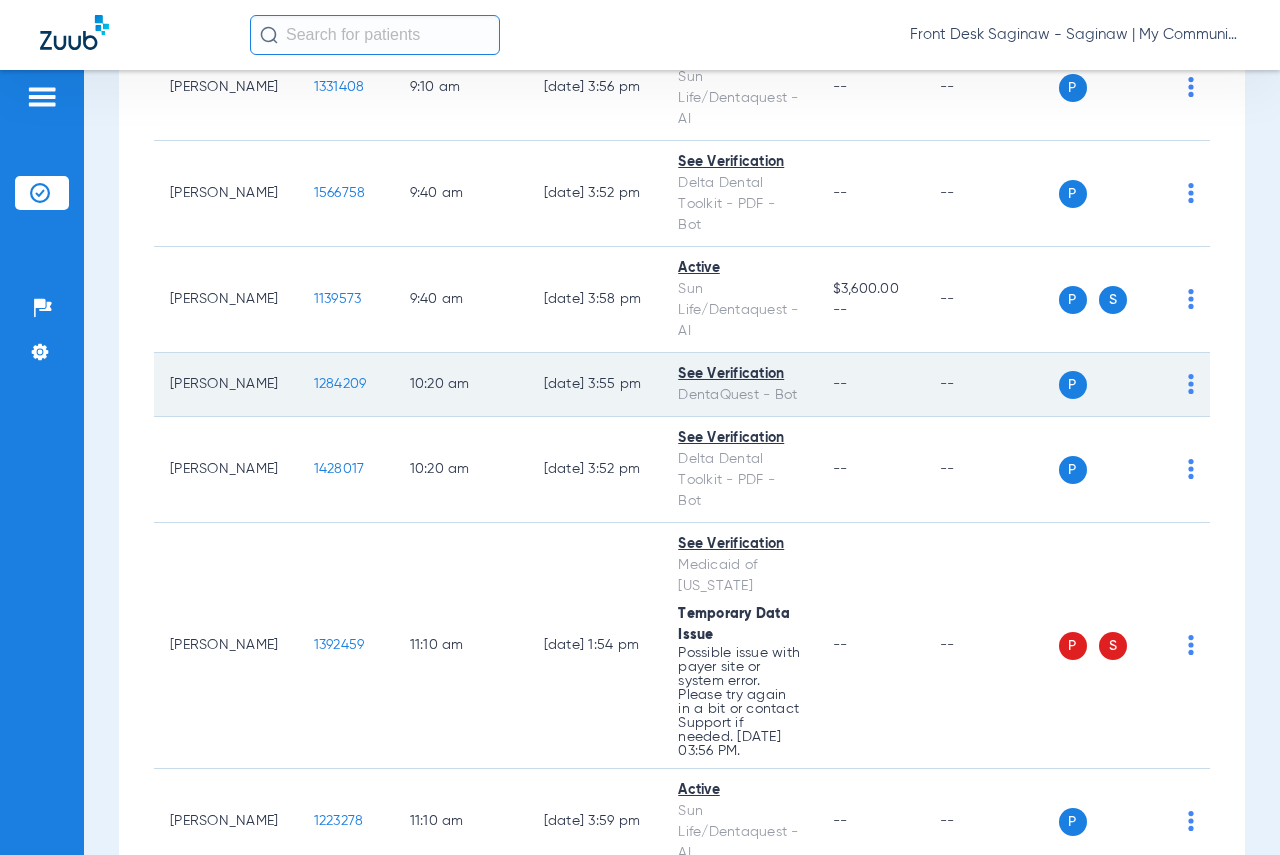 click on "1284209" 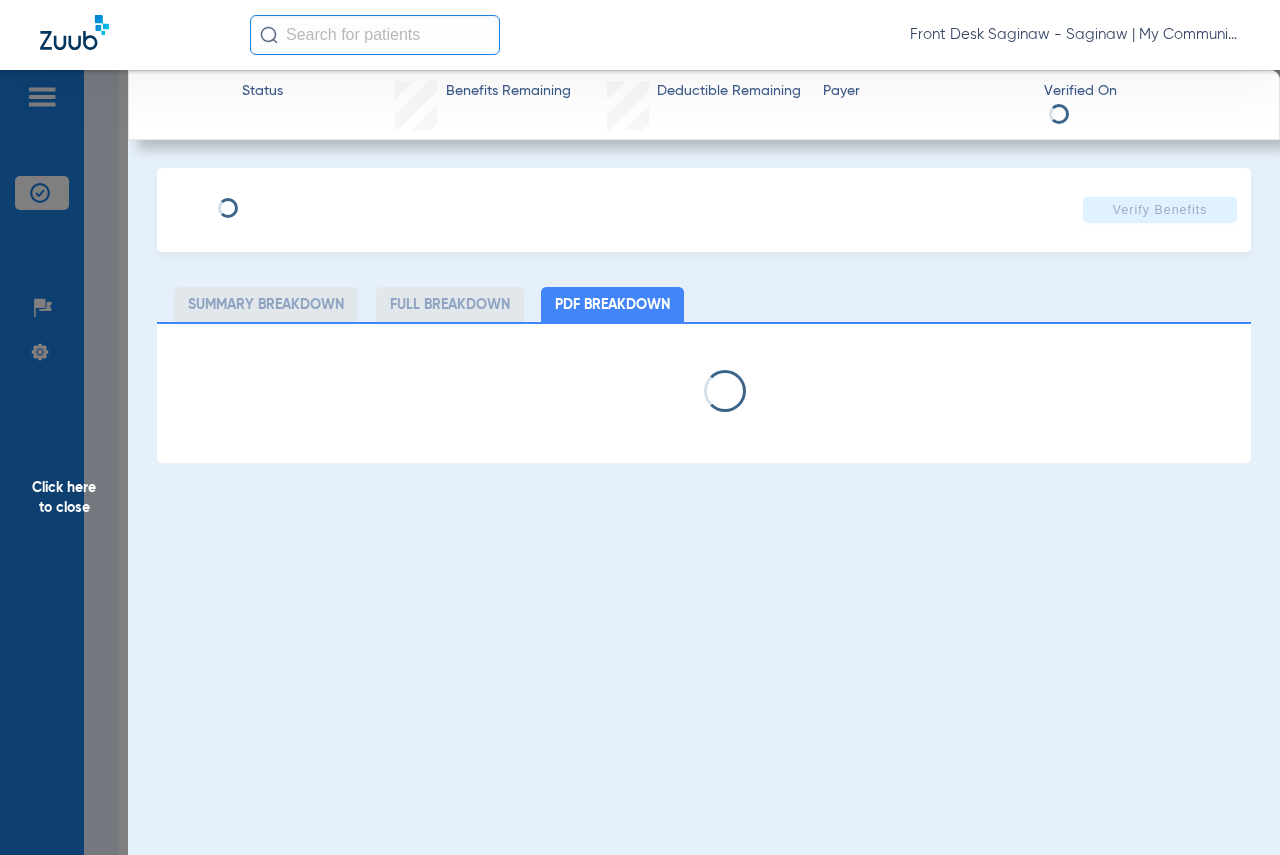 select on "page-width" 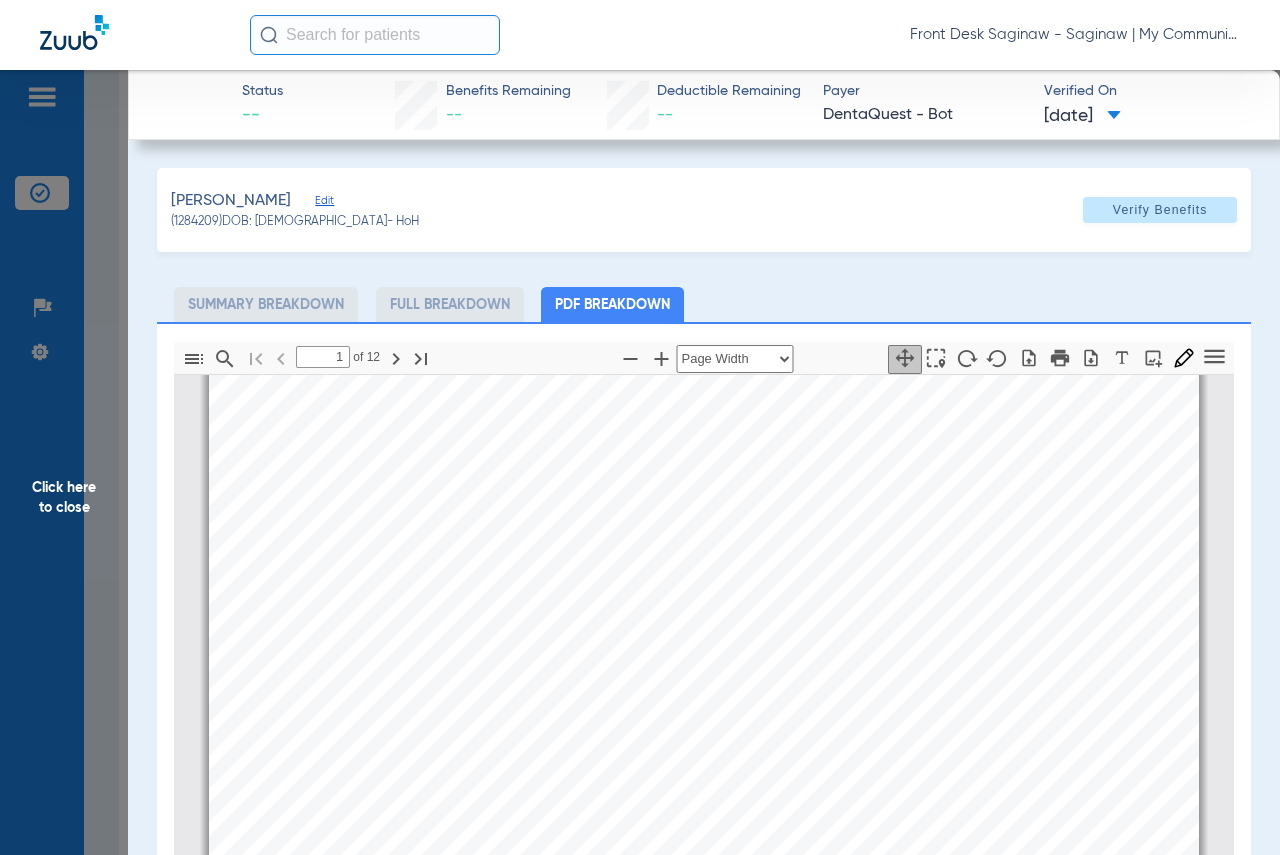 scroll, scrollTop: 310, scrollLeft: 0, axis: vertical 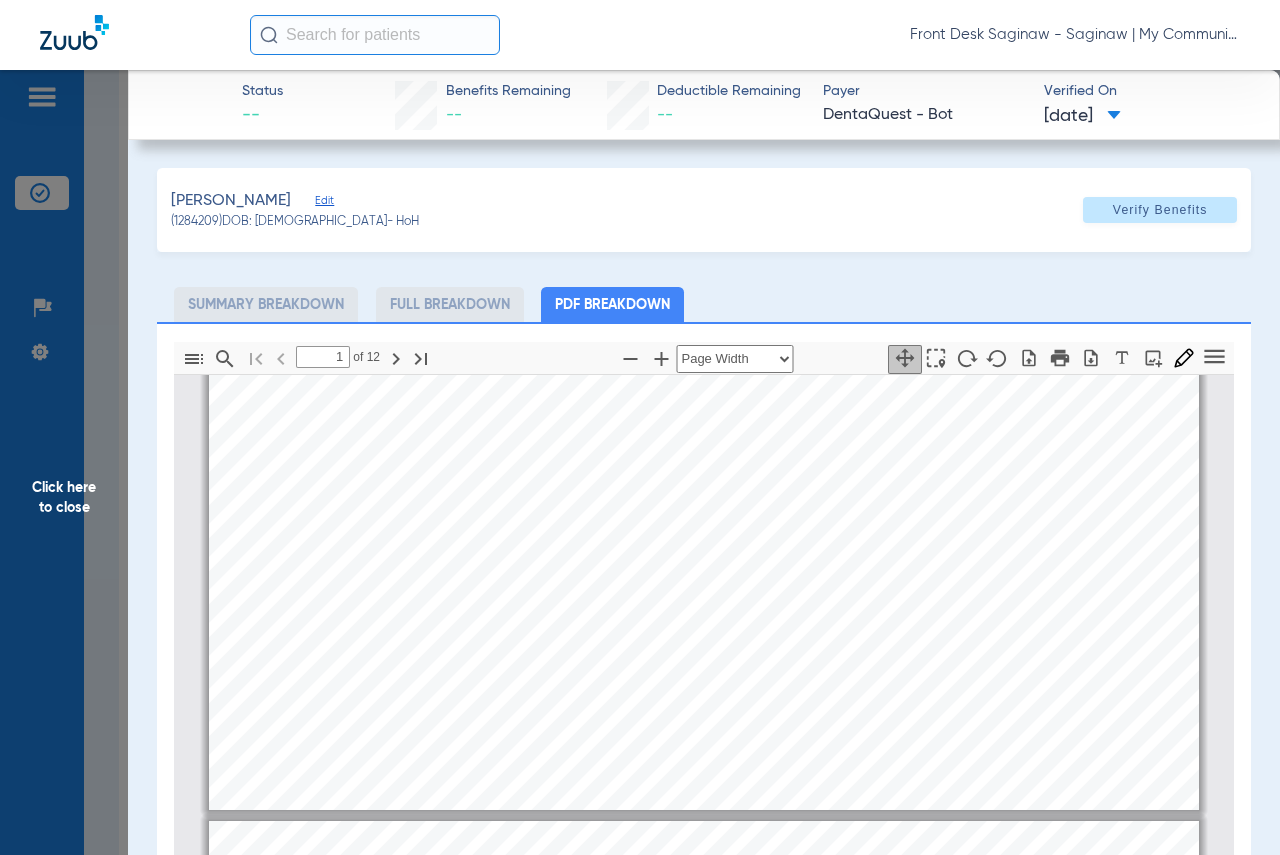 type on "2" 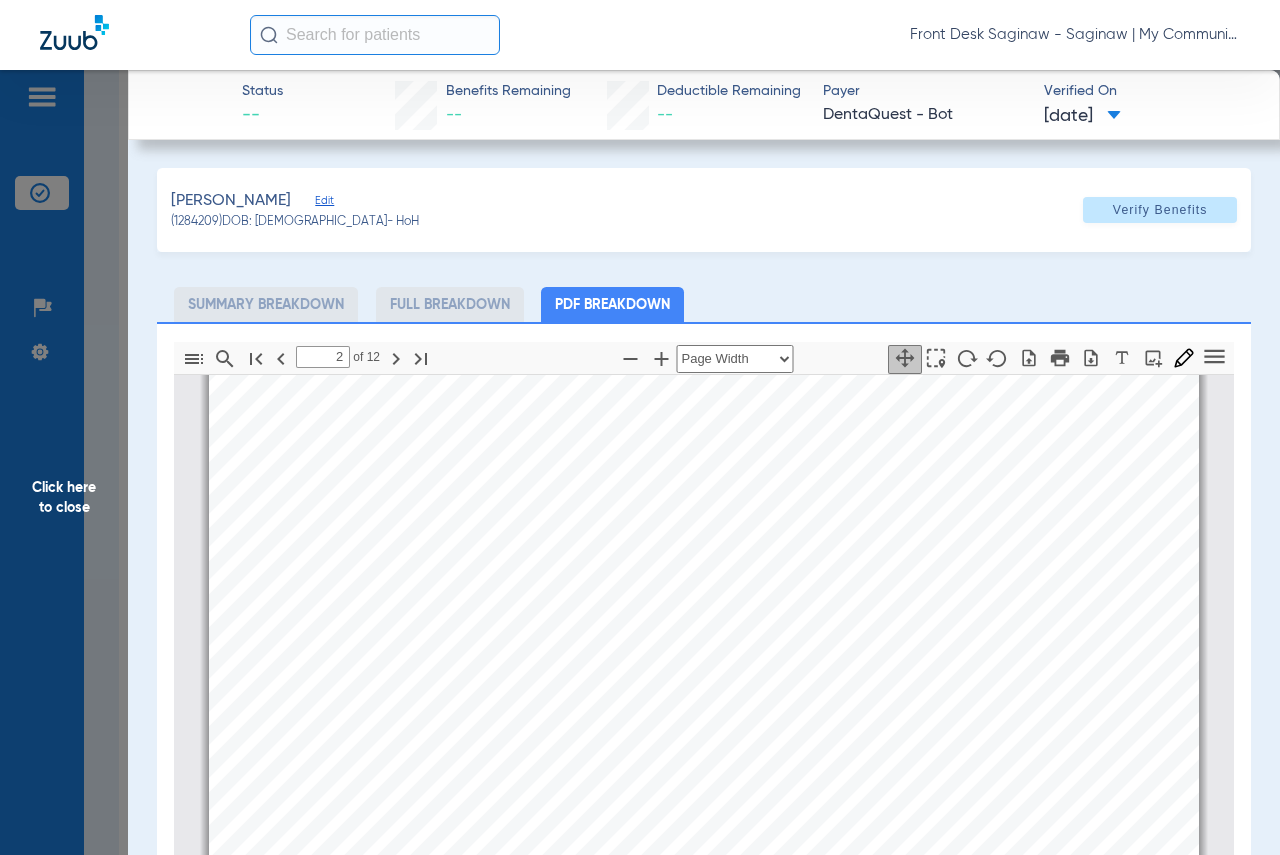 scroll, scrollTop: 810, scrollLeft: 0, axis: vertical 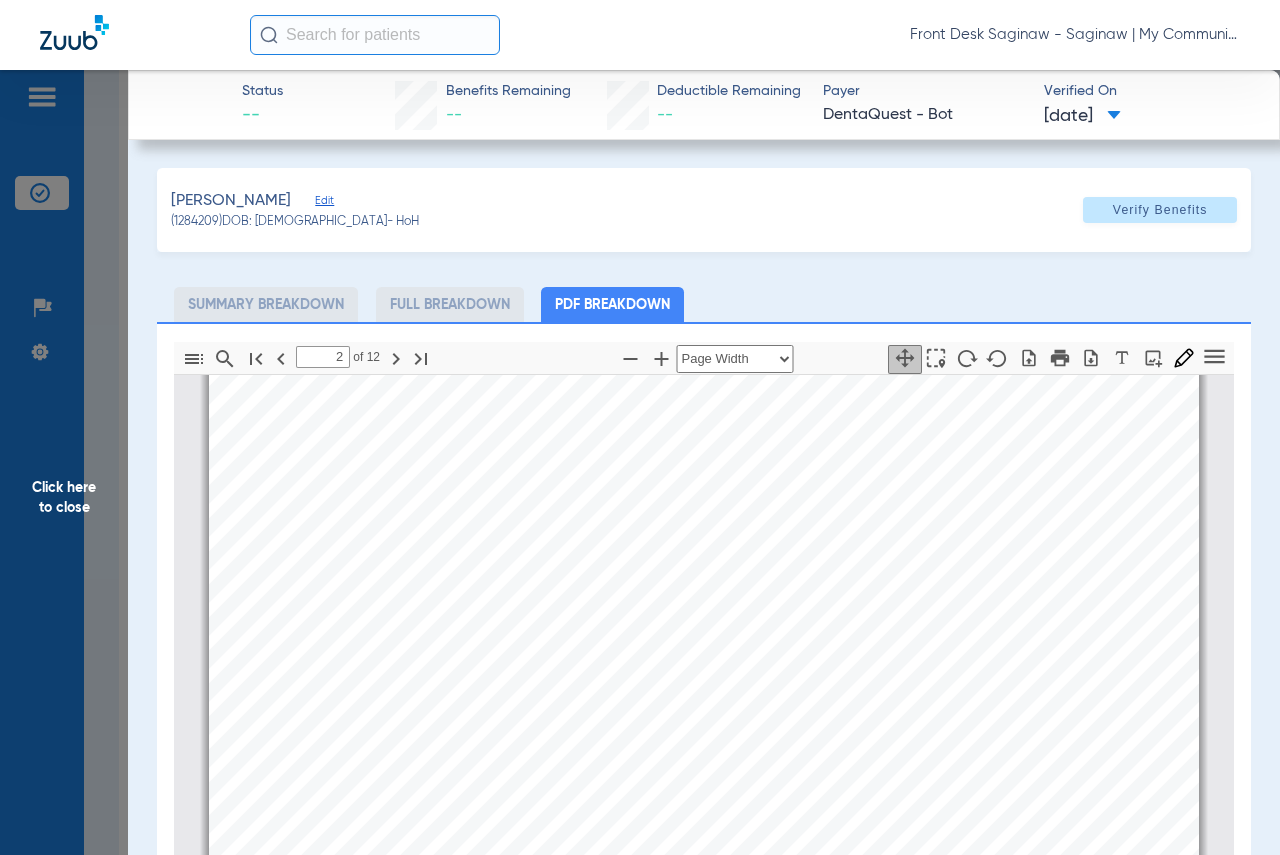 drag, startPoint x: 114, startPoint y: 509, endPoint x: 130, endPoint y: 496, distance: 20.615528 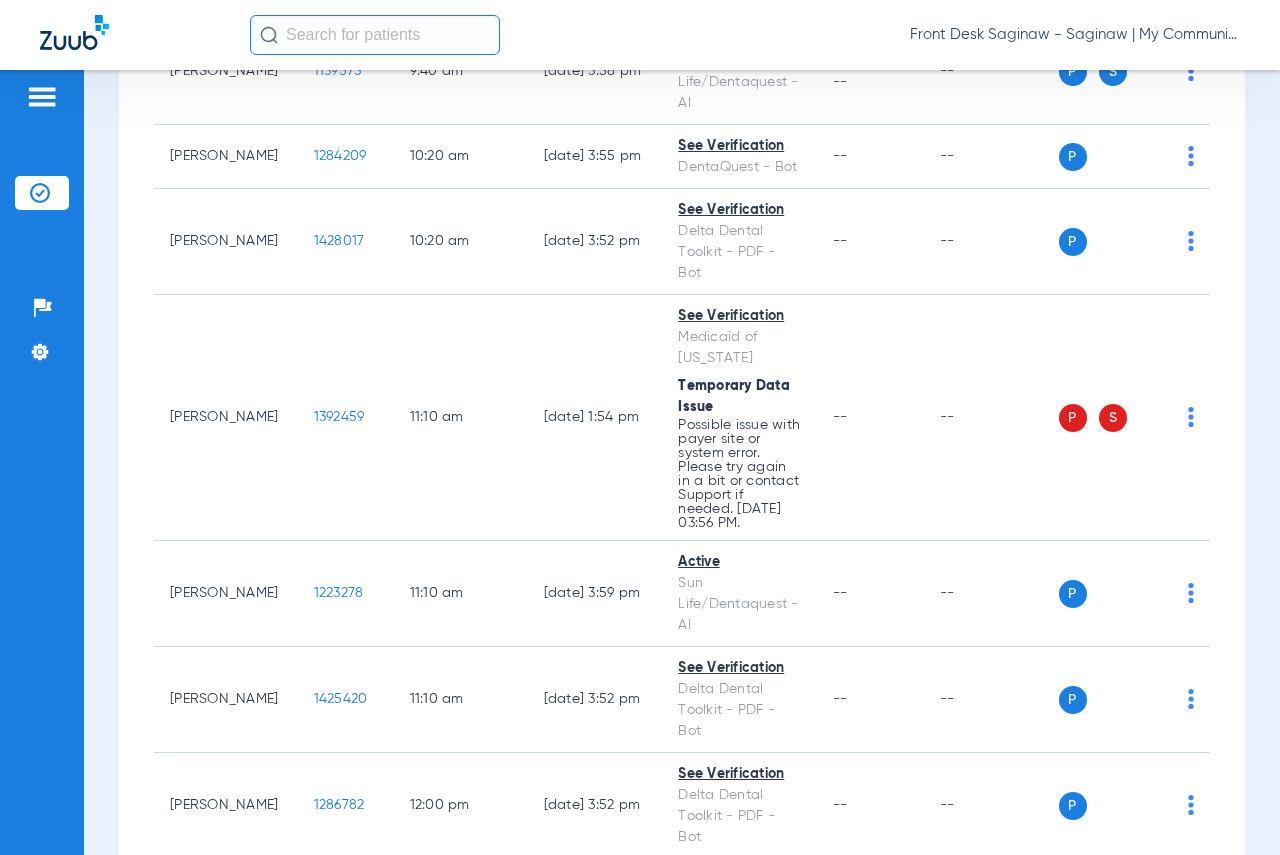 scroll, scrollTop: 1200, scrollLeft: 0, axis: vertical 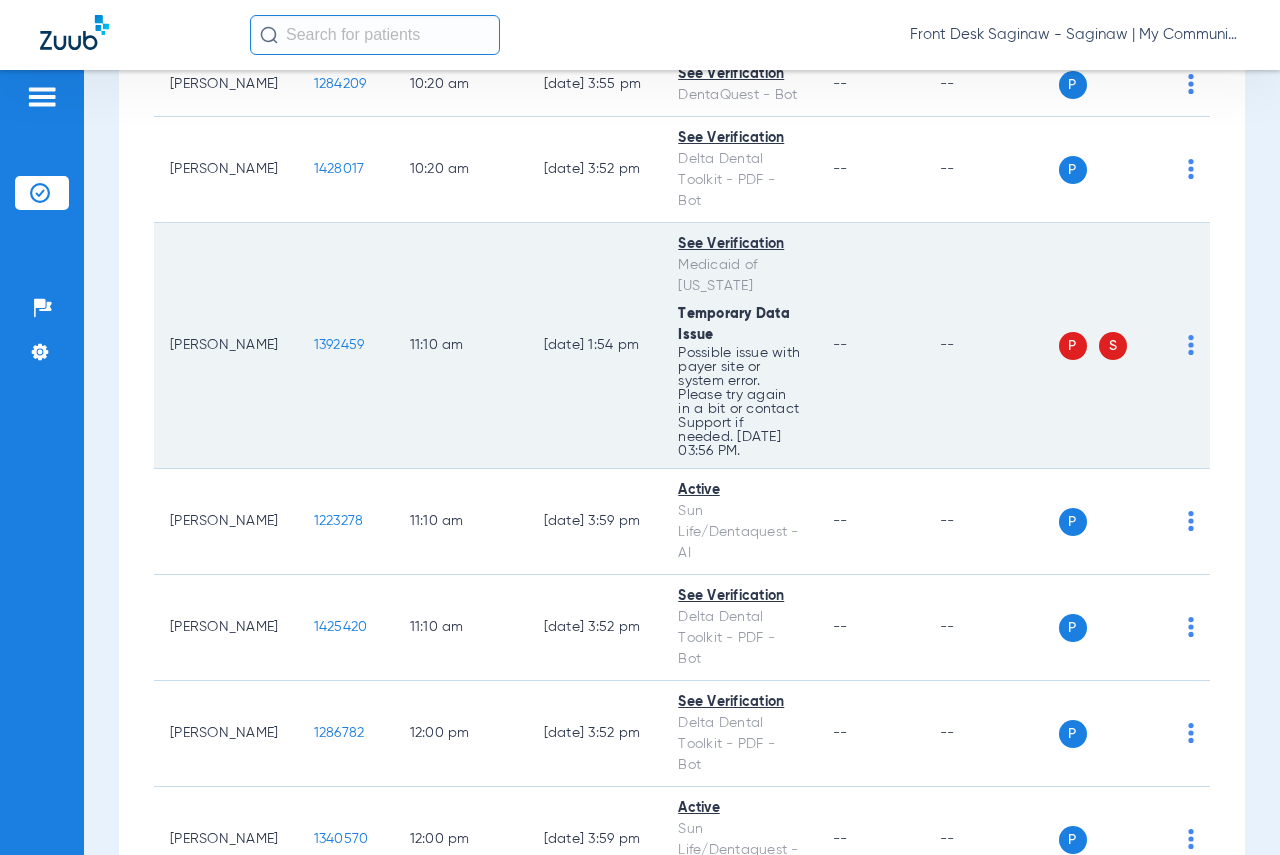 click on "1392459" 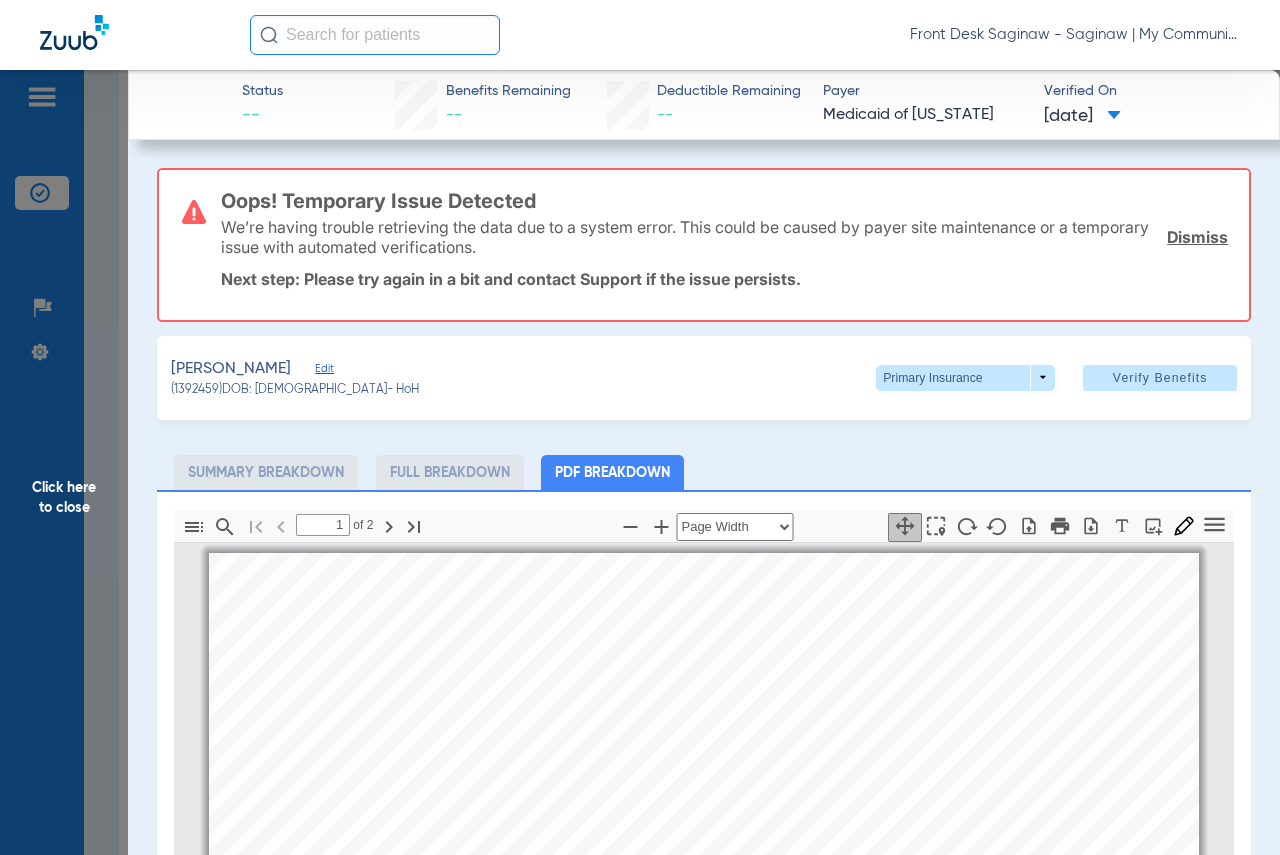 scroll, scrollTop: 10, scrollLeft: 0, axis: vertical 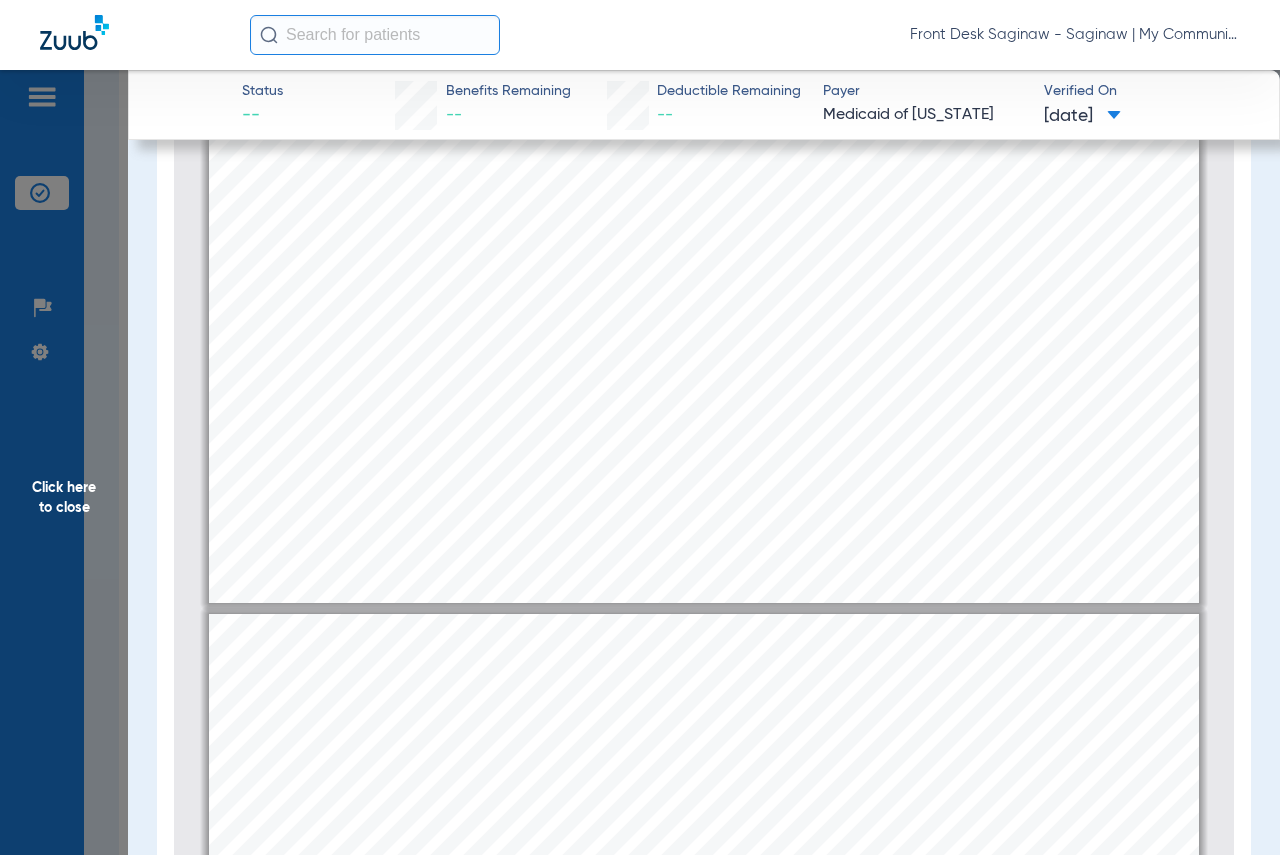 type on "2" 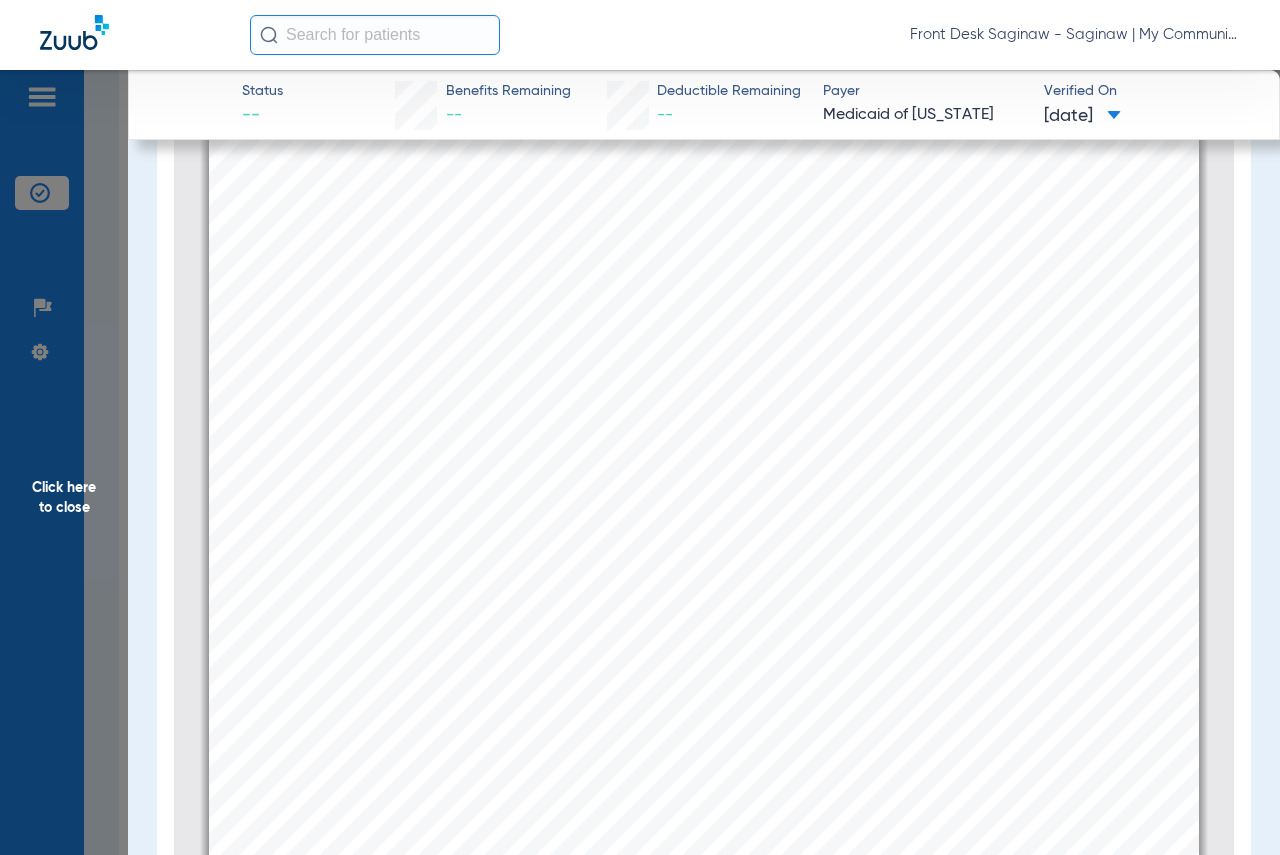 scroll, scrollTop: 1410, scrollLeft: 0, axis: vertical 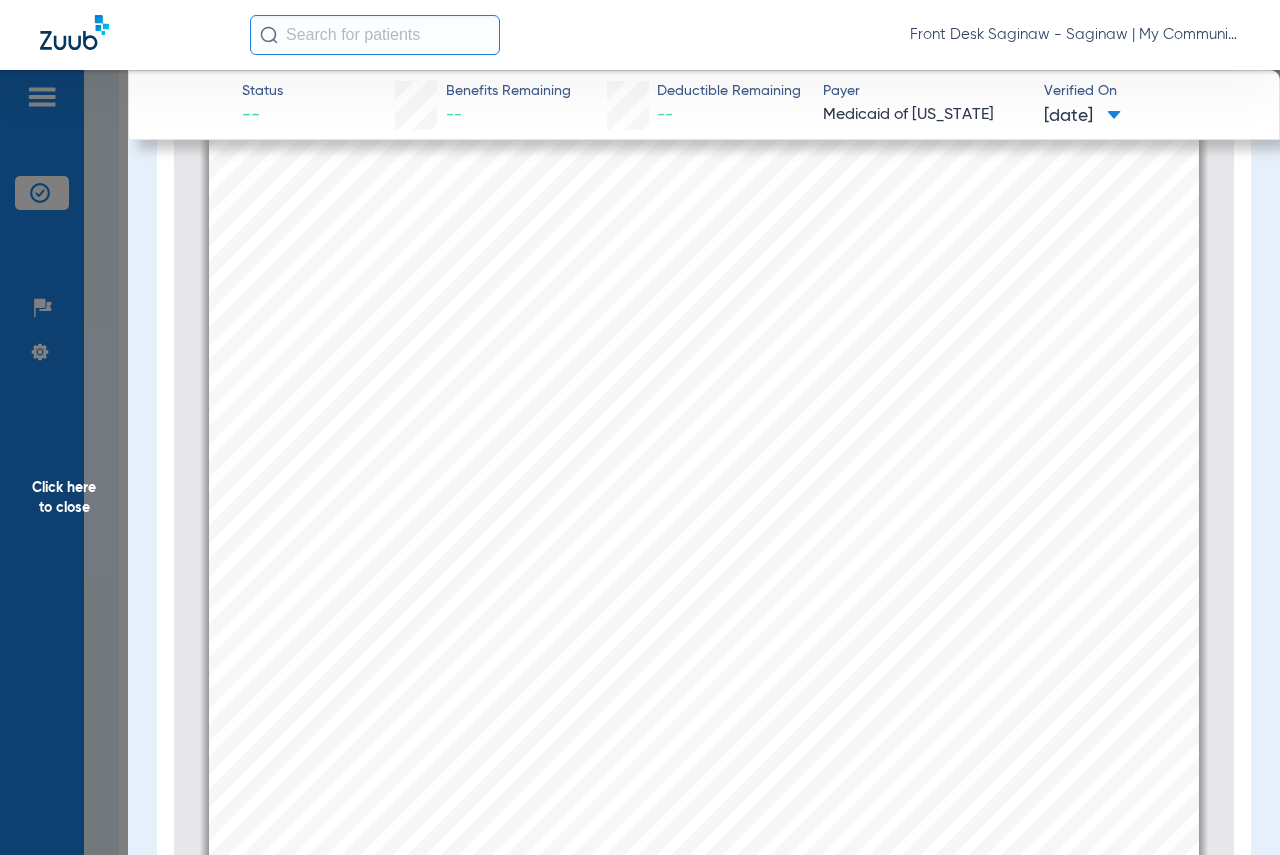 click on "Click here to close" 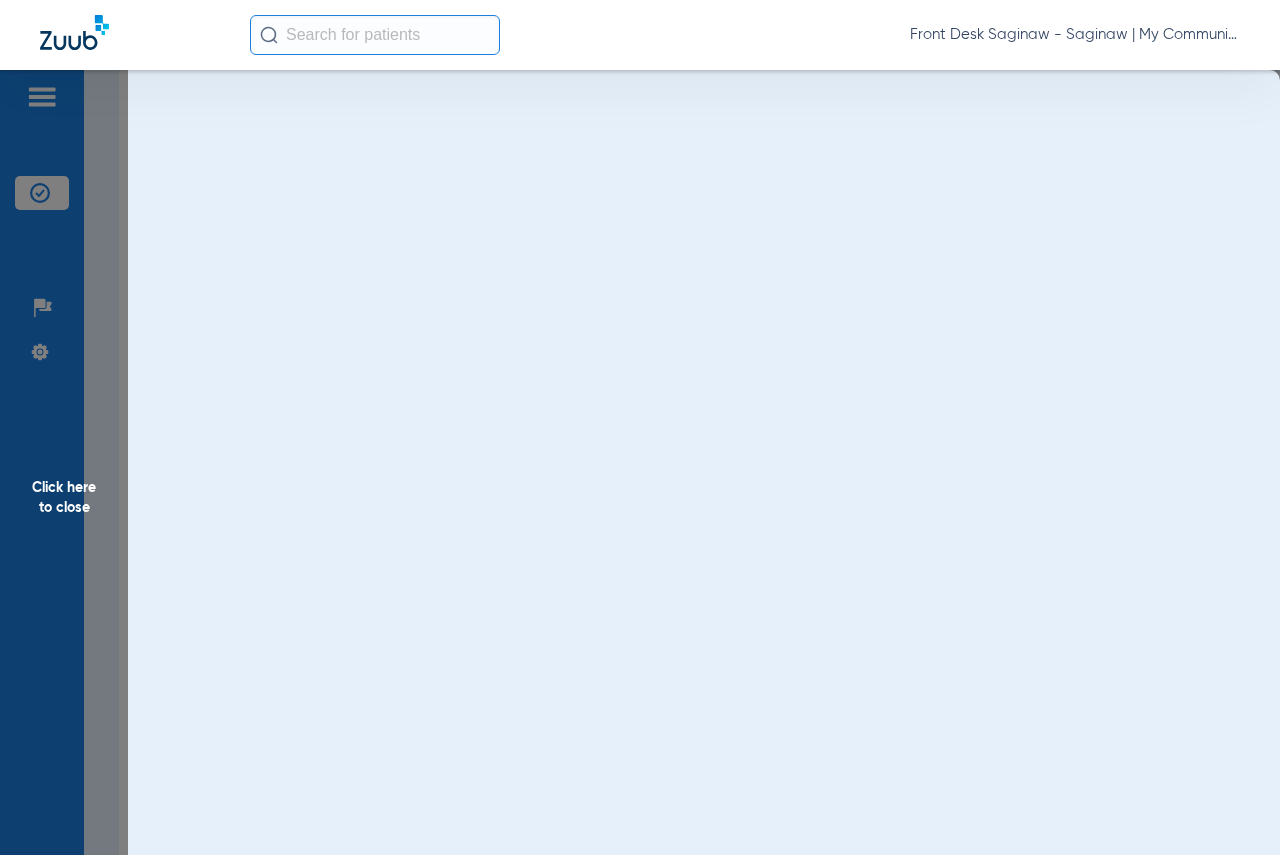 scroll, scrollTop: 0, scrollLeft: 0, axis: both 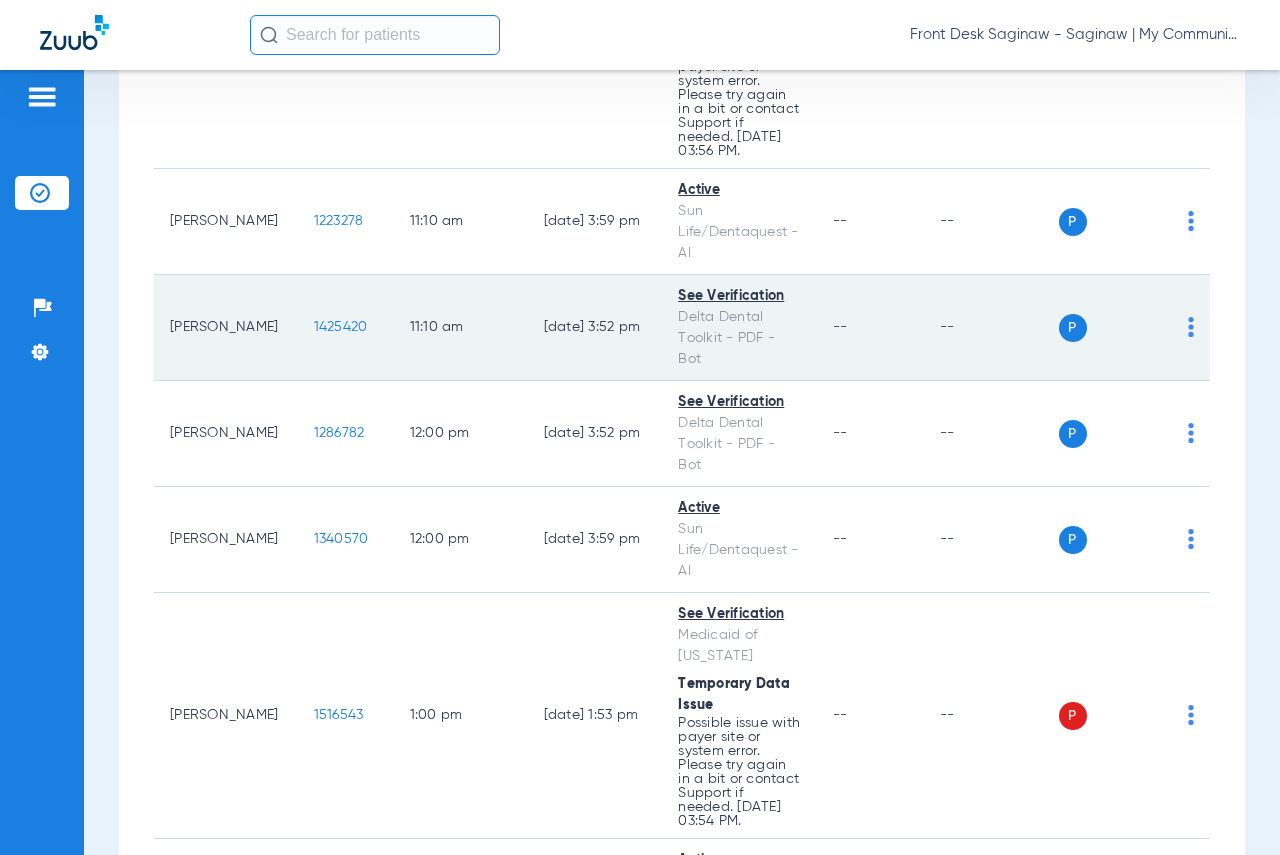 click on "1425420" 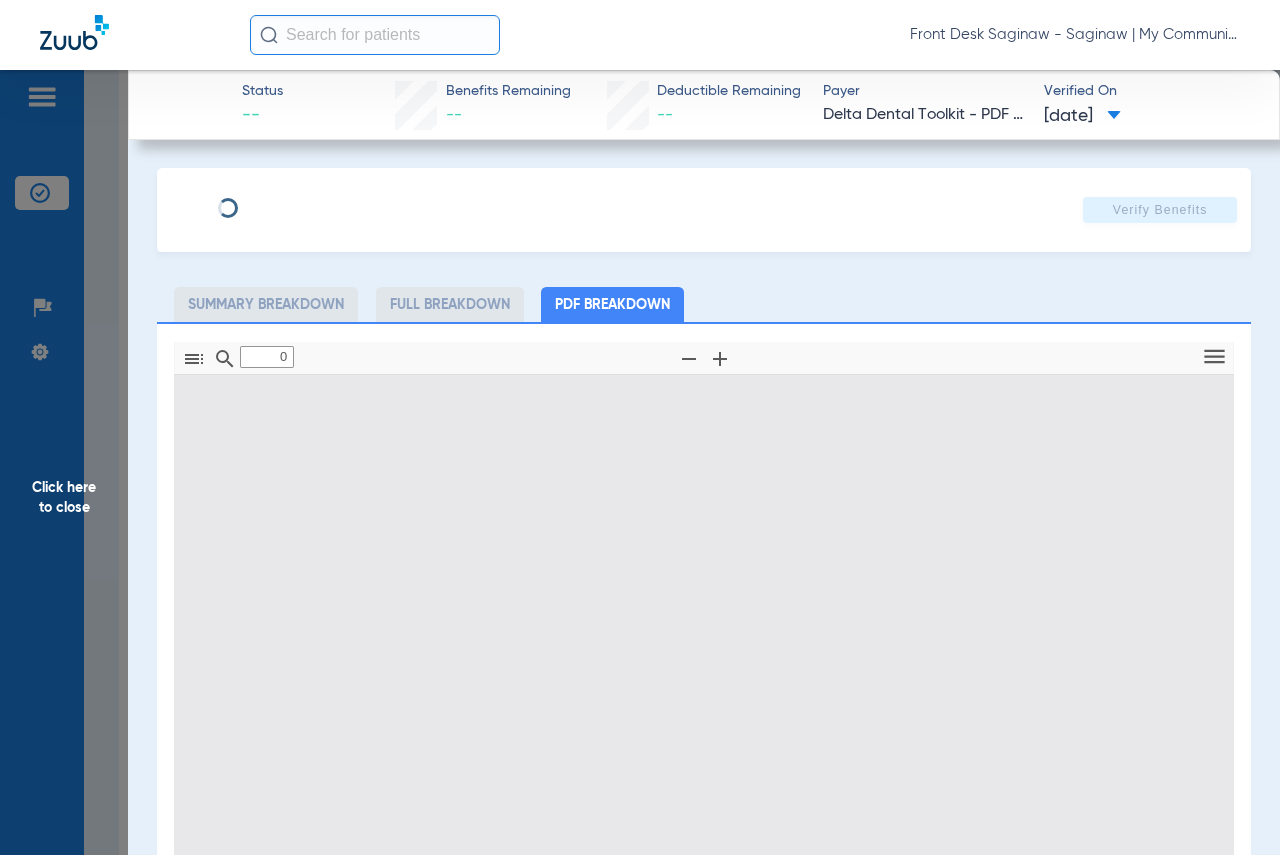 type on "1" 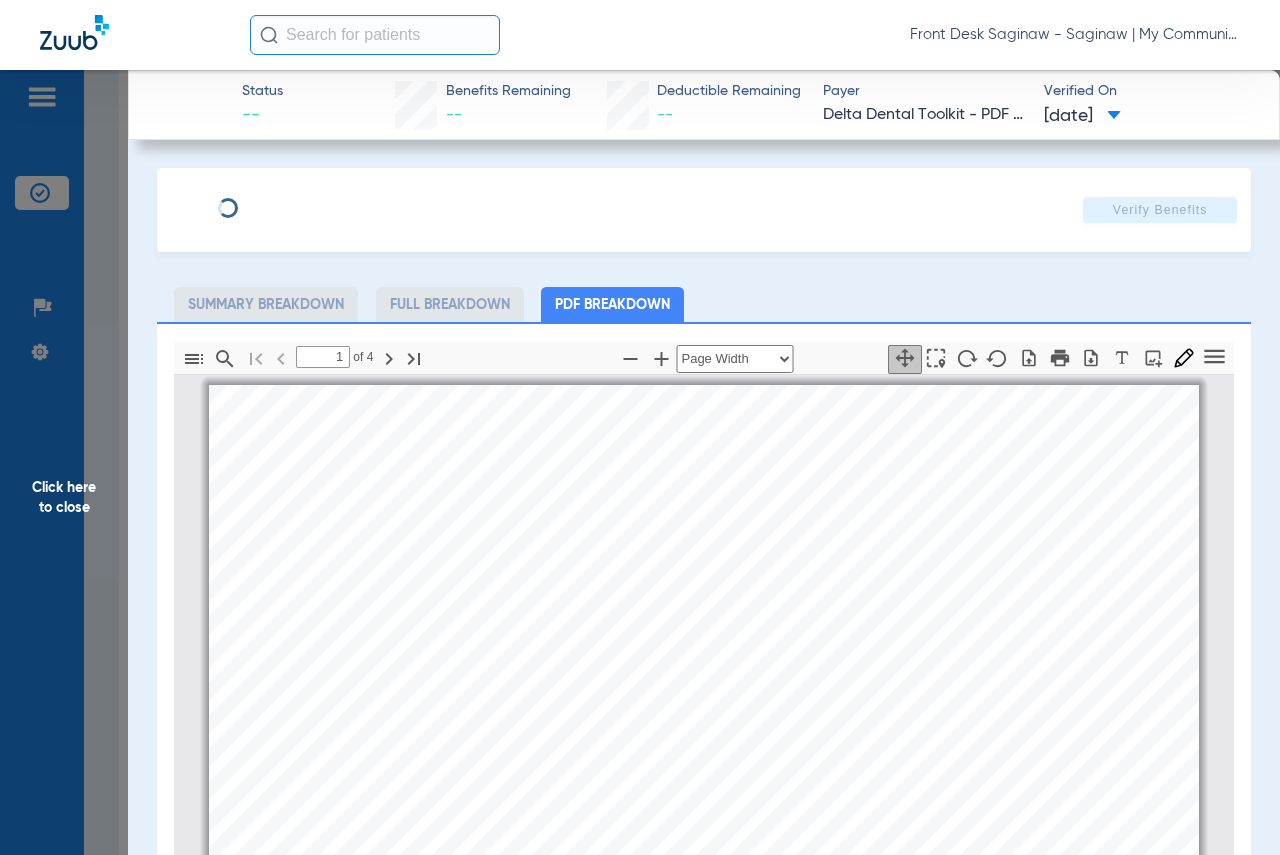 scroll, scrollTop: 10, scrollLeft: 0, axis: vertical 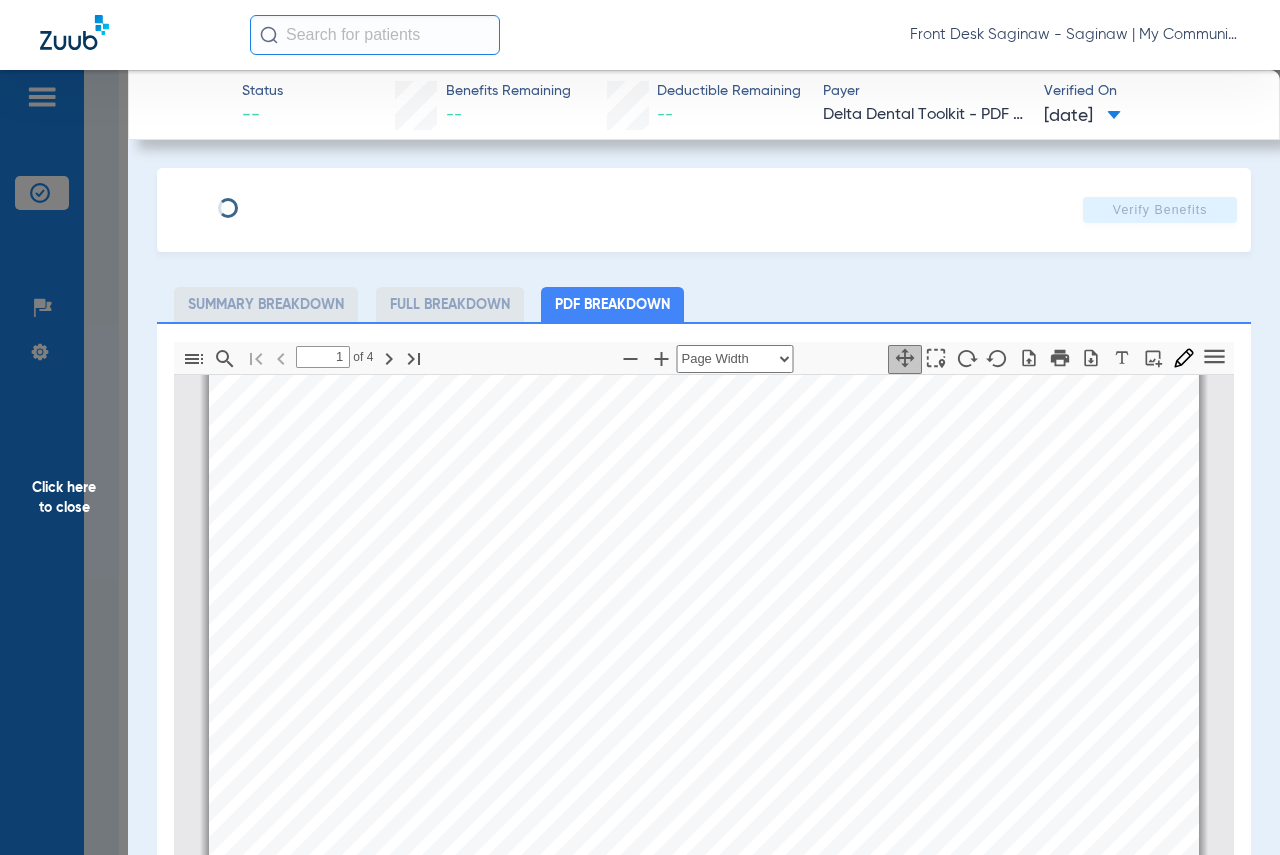click on "Click here to close" 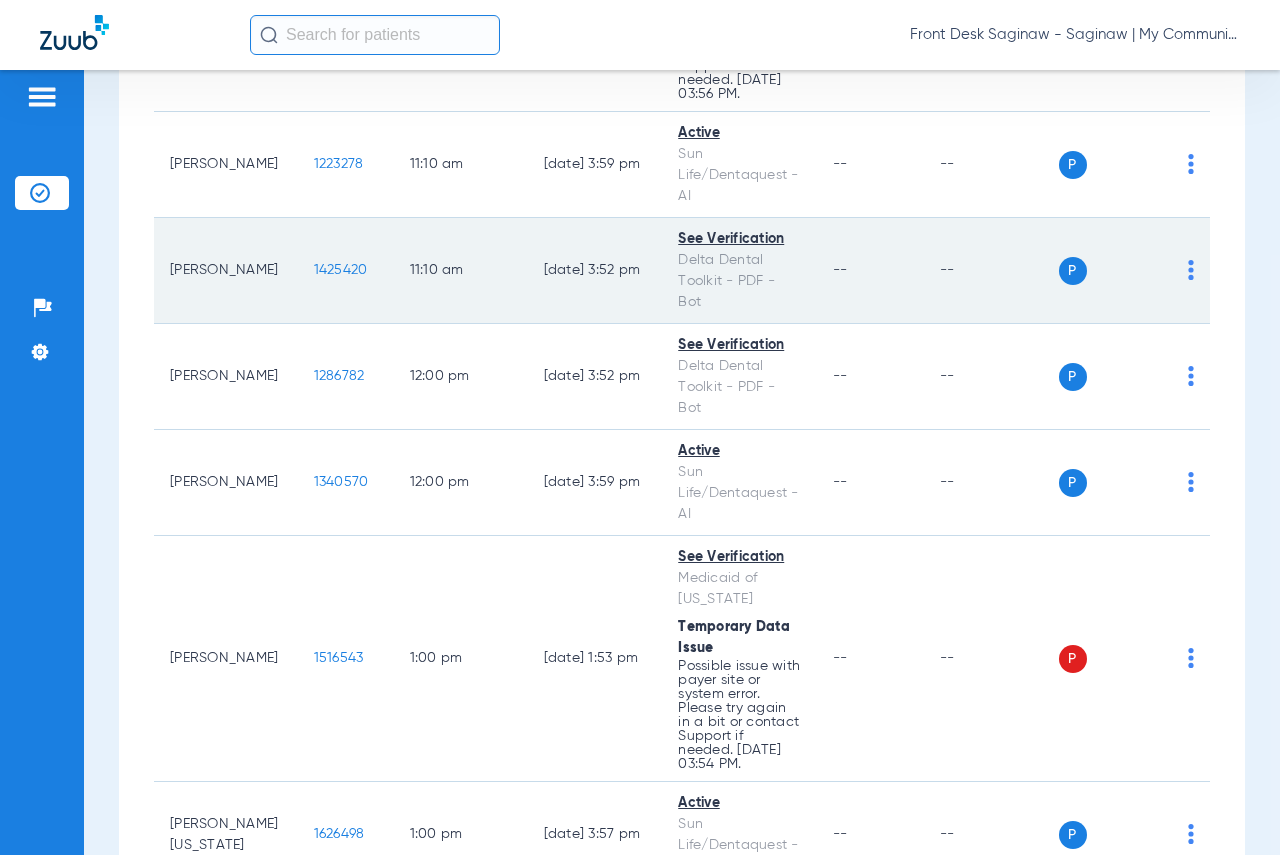 scroll, scrollTop: 1500, scrollLeft: 0, axis: vertical 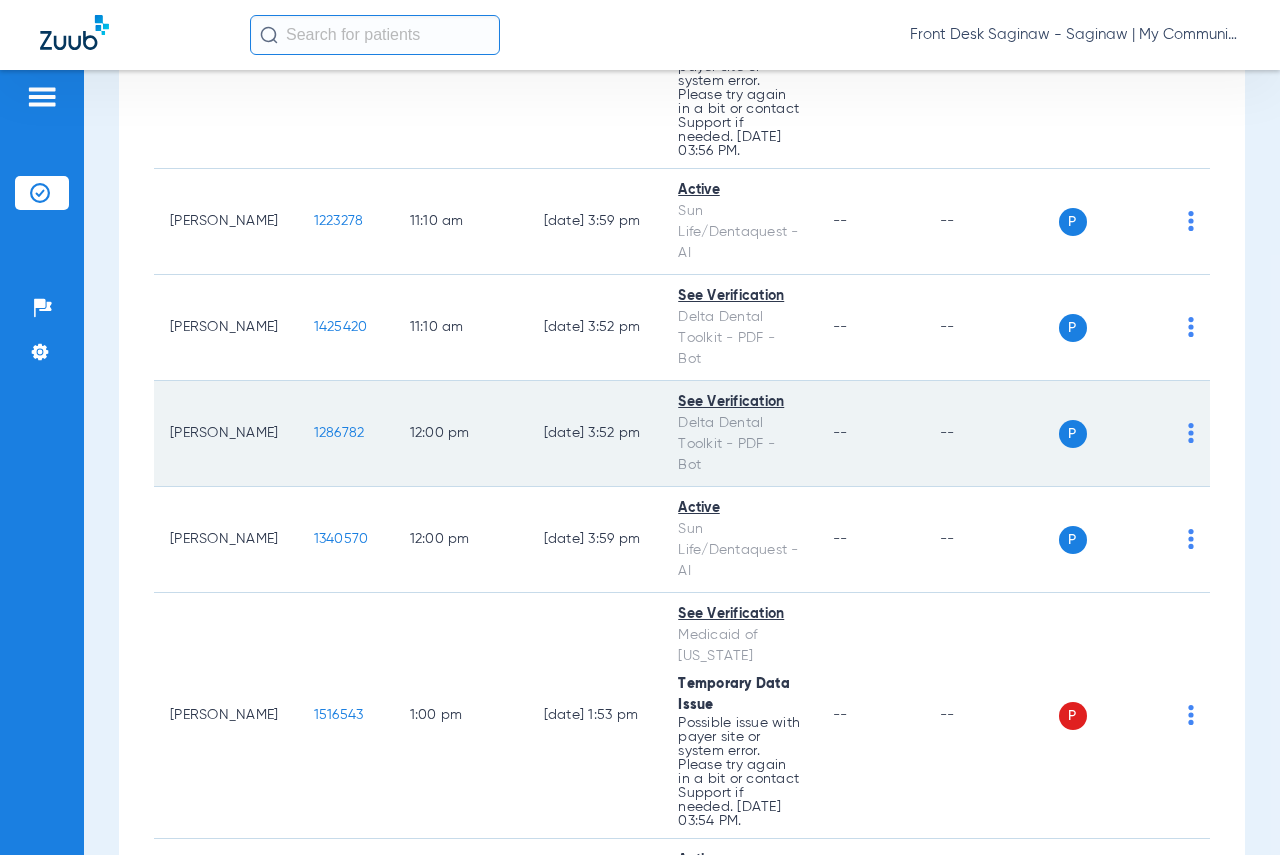 click on "1286782" 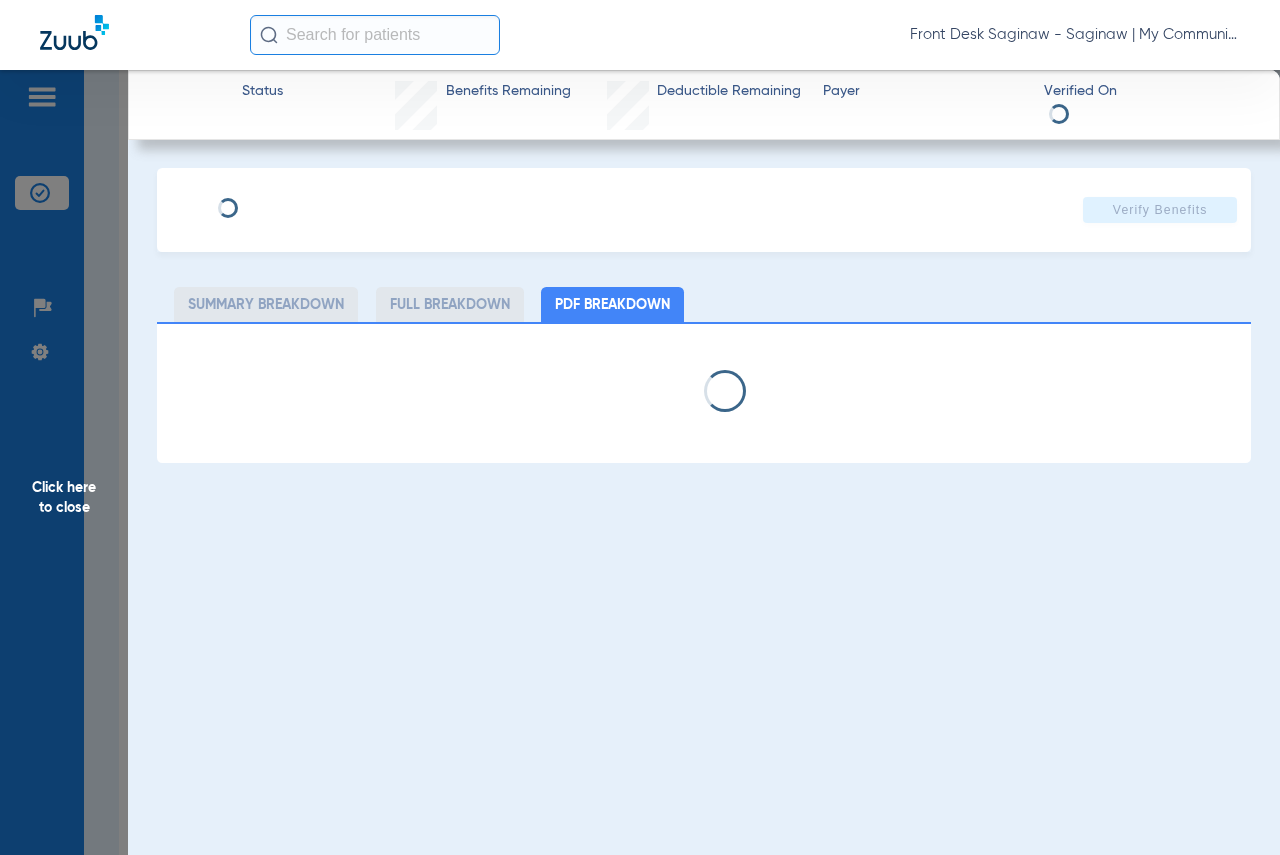 select on "page-width" 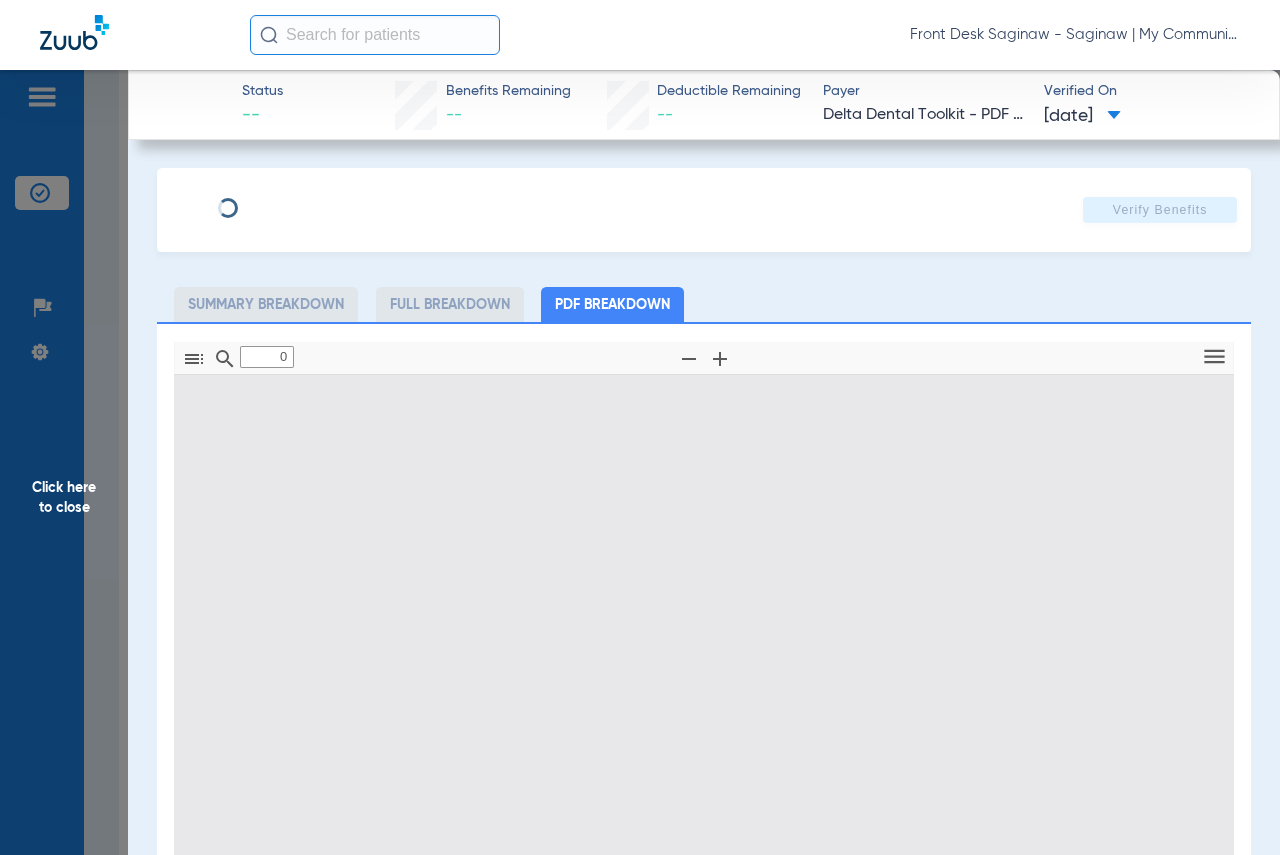 type on "1" 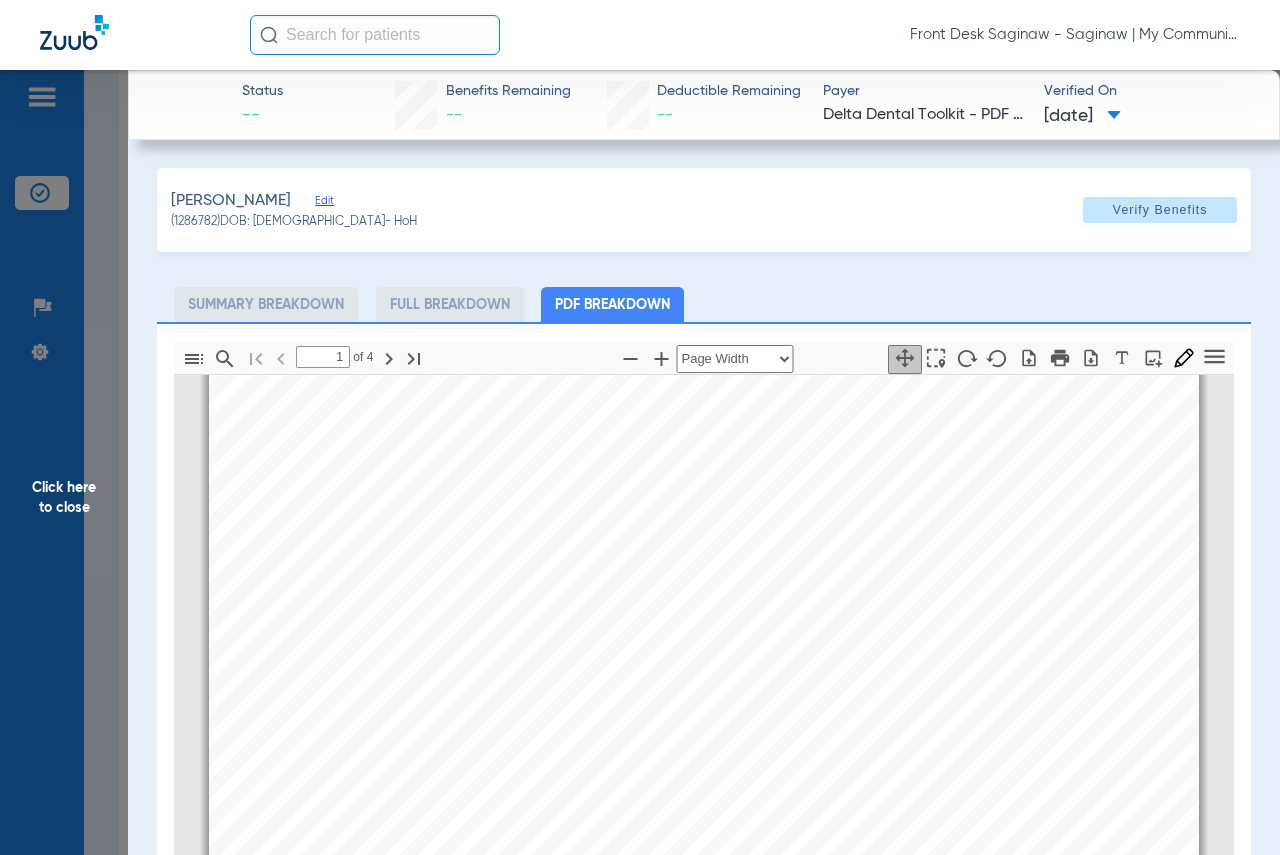scroll, scrollTop: 610, scrollLeft: 0, axis: vertical 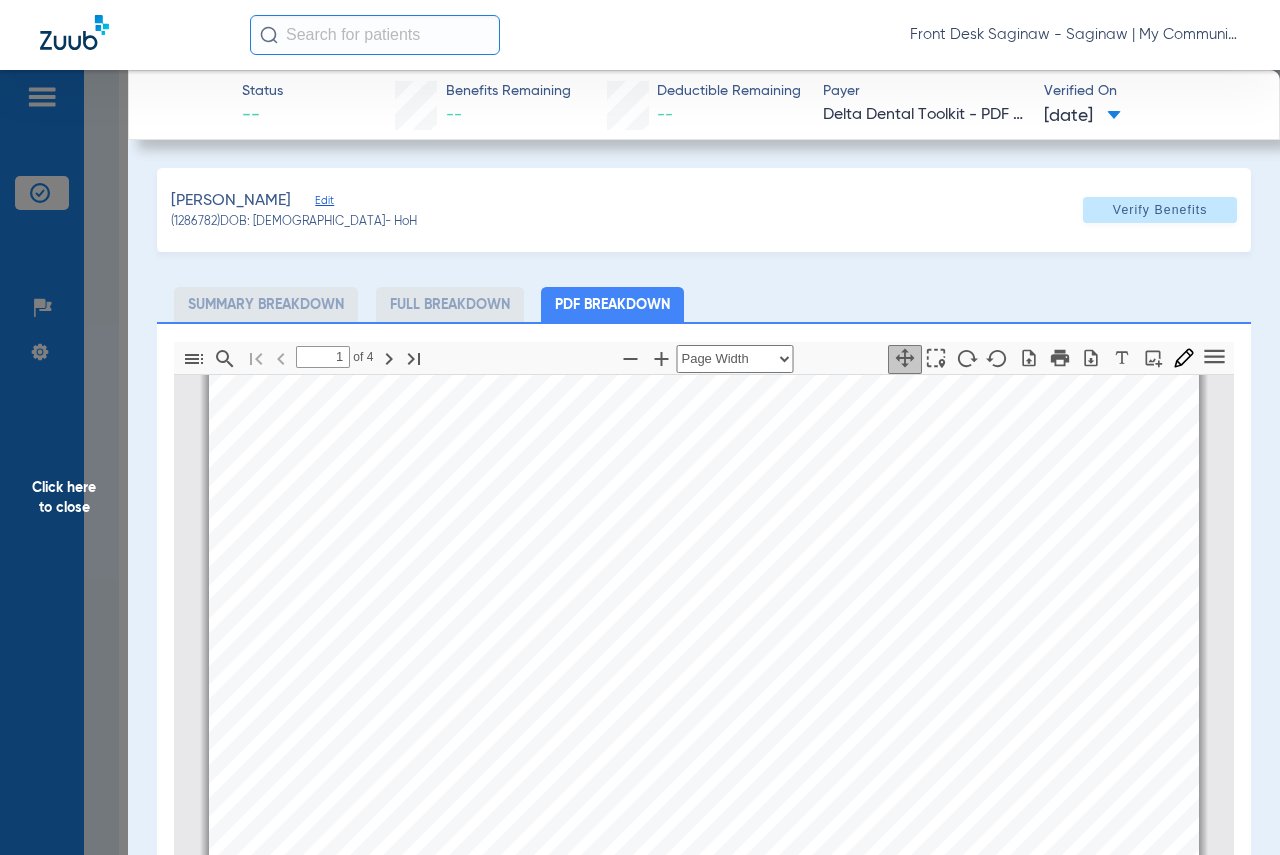 click on "Click here to close" 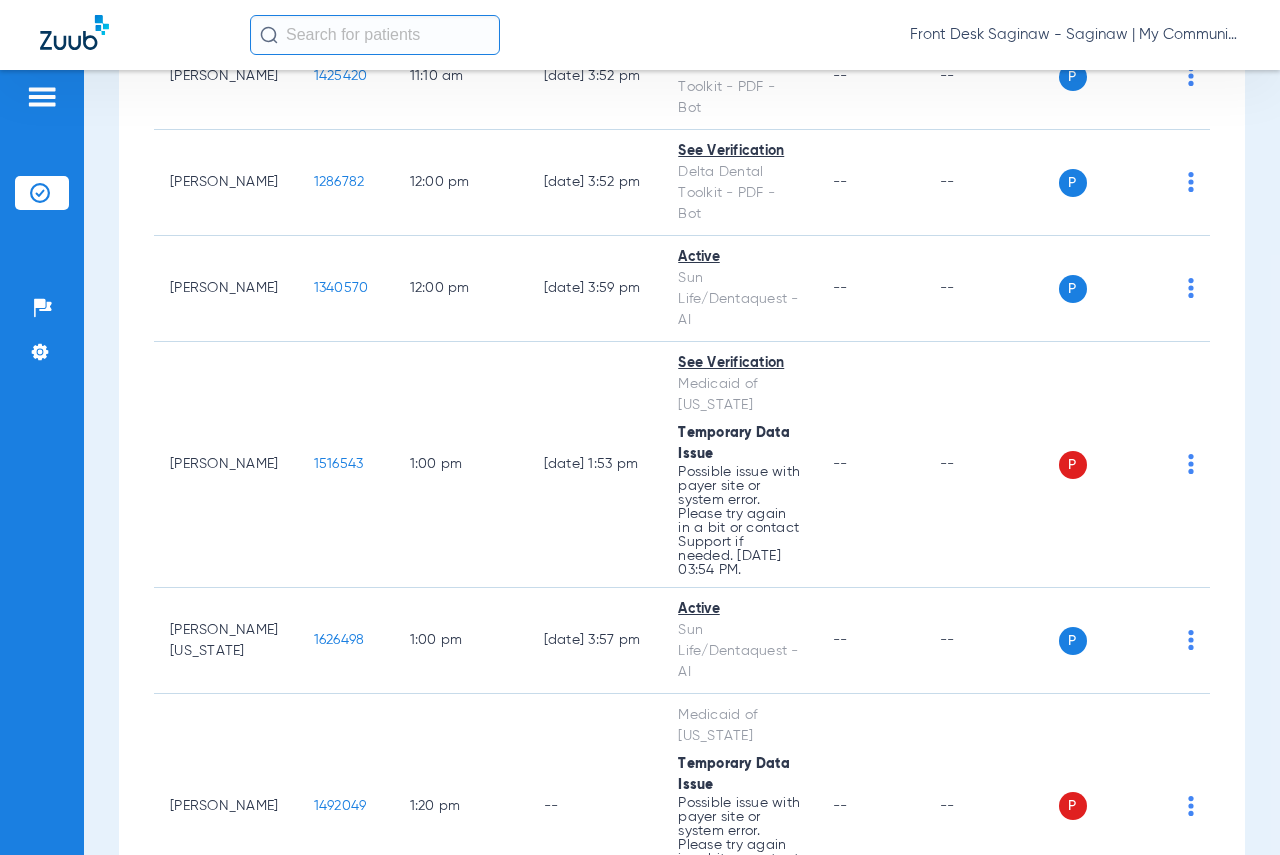 scroll, scrollTop: 1800, scrollLeft: 0, axis: vertical 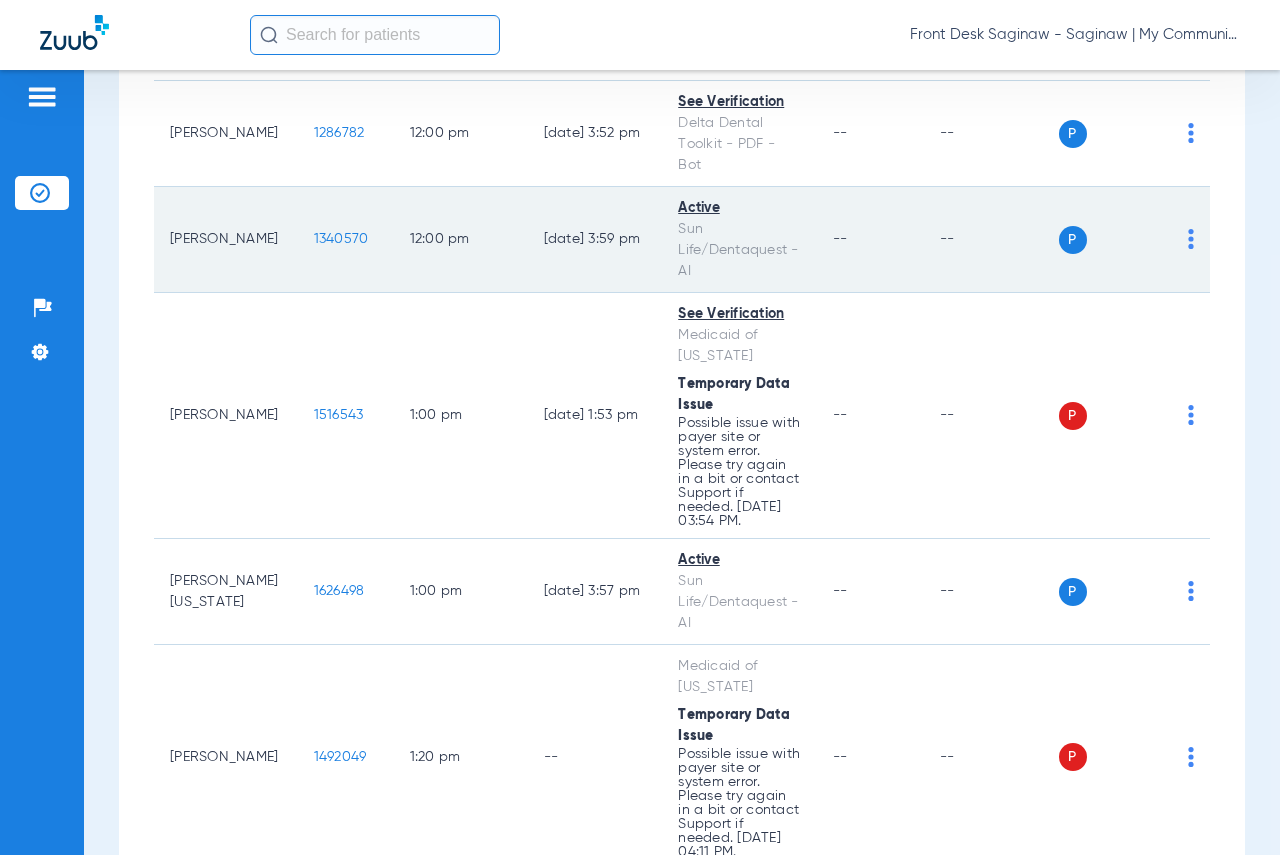 click on "1340570" 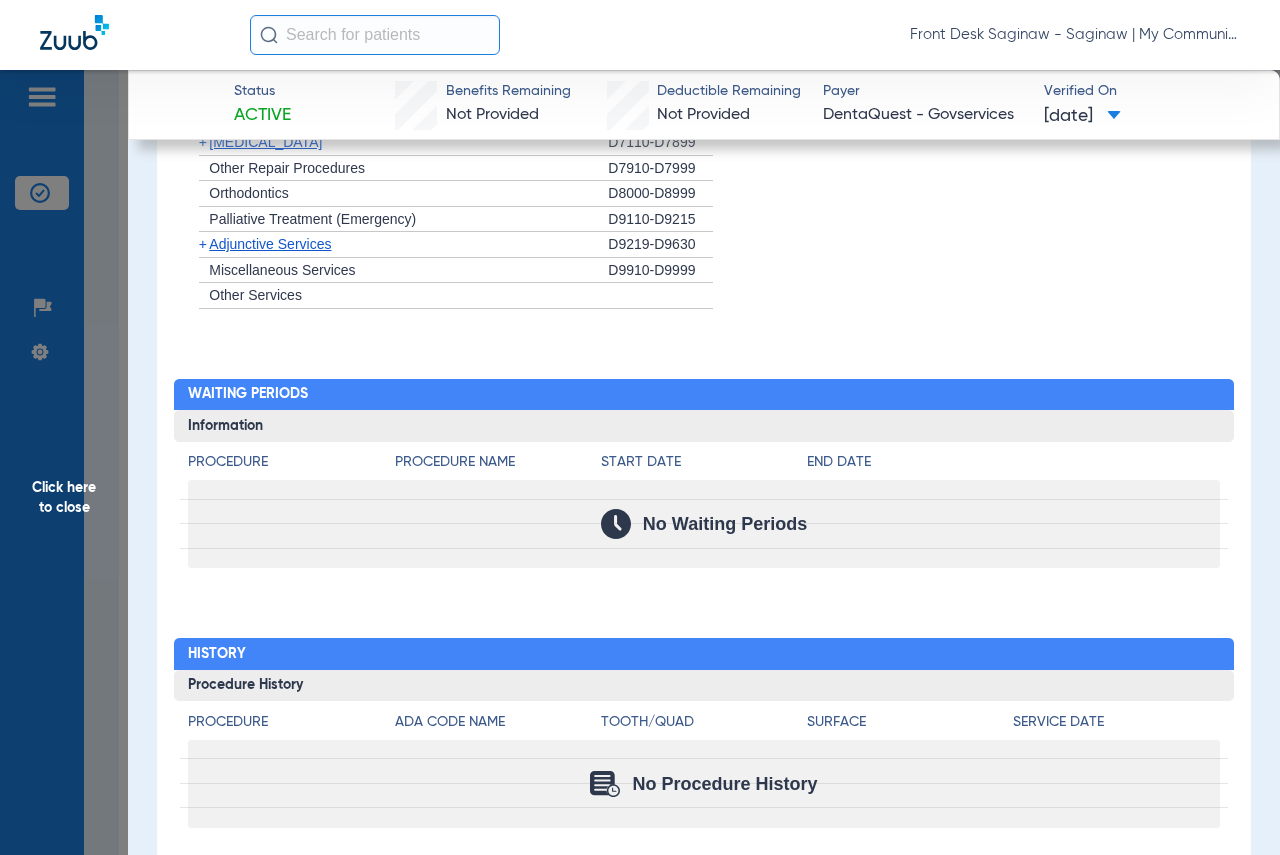 scroll, scrollTop: 1685, scrollLeft: 0, axis: vertical 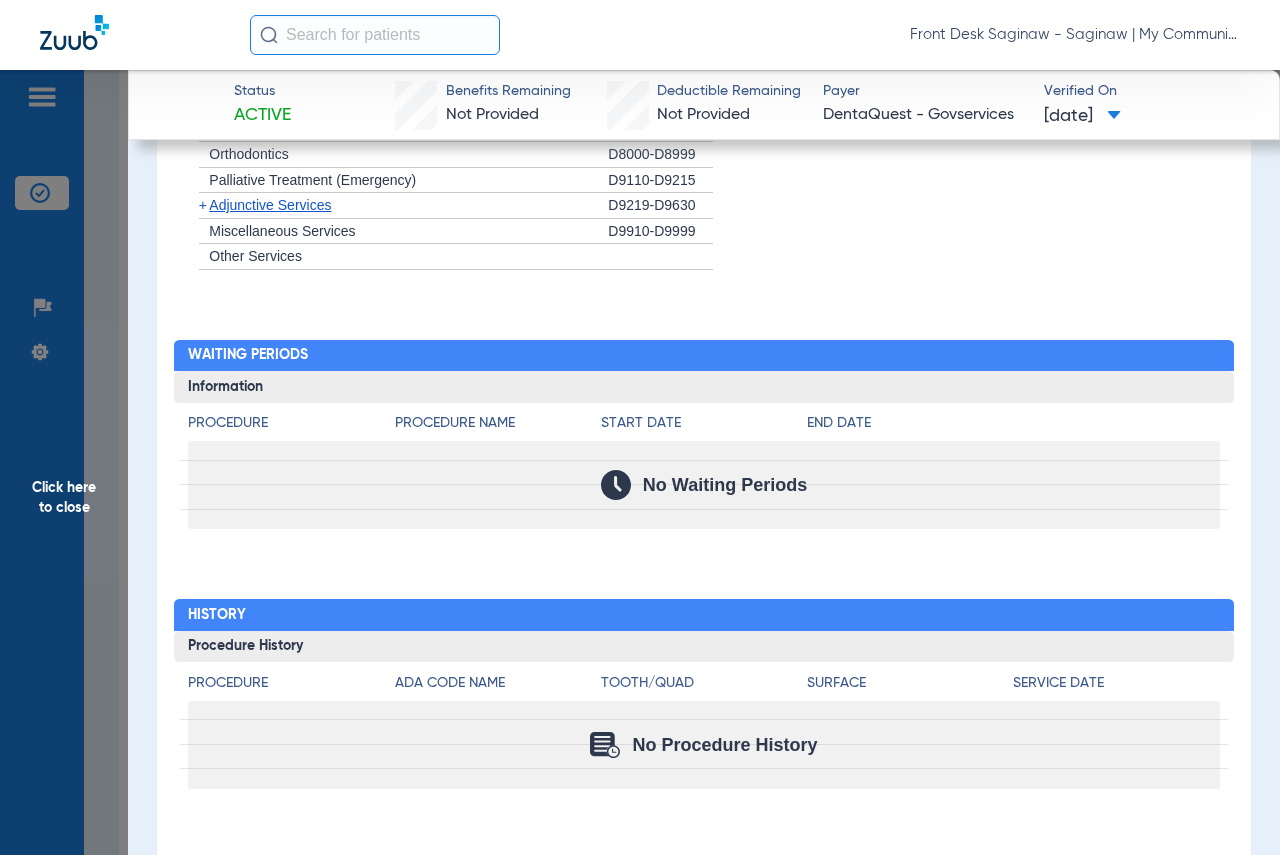 click on "Click here to close" 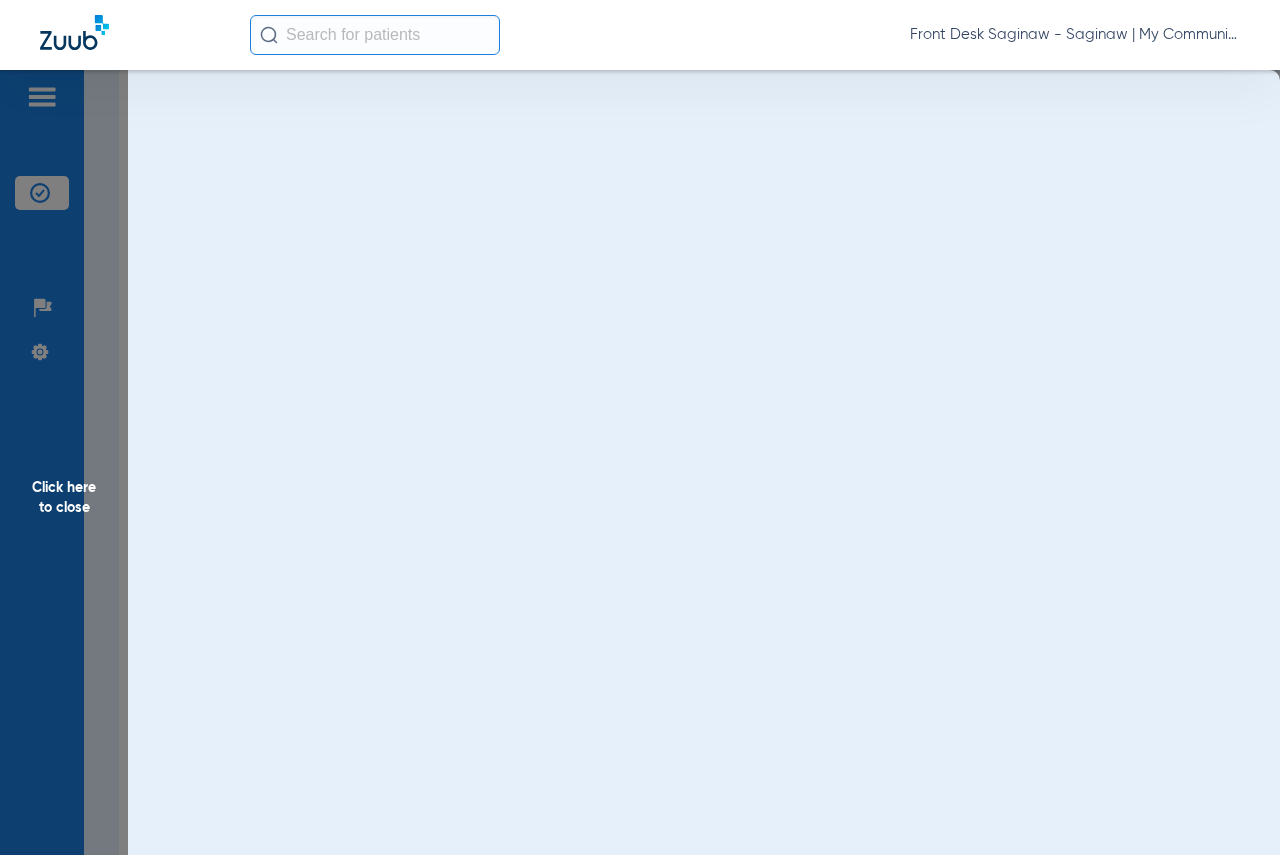 scroll, scrollTop: 0, scrollLeft: 0, axis: both 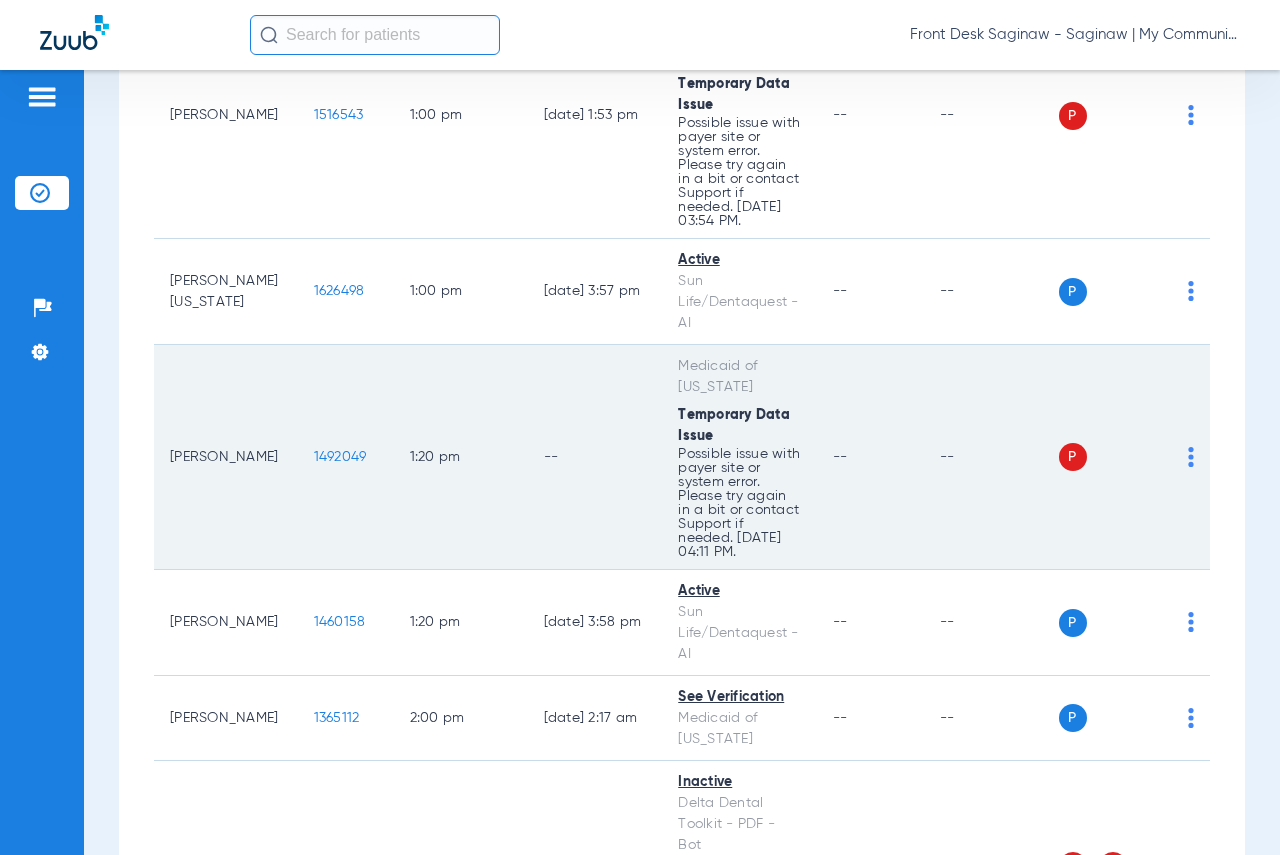 click on "1492049" 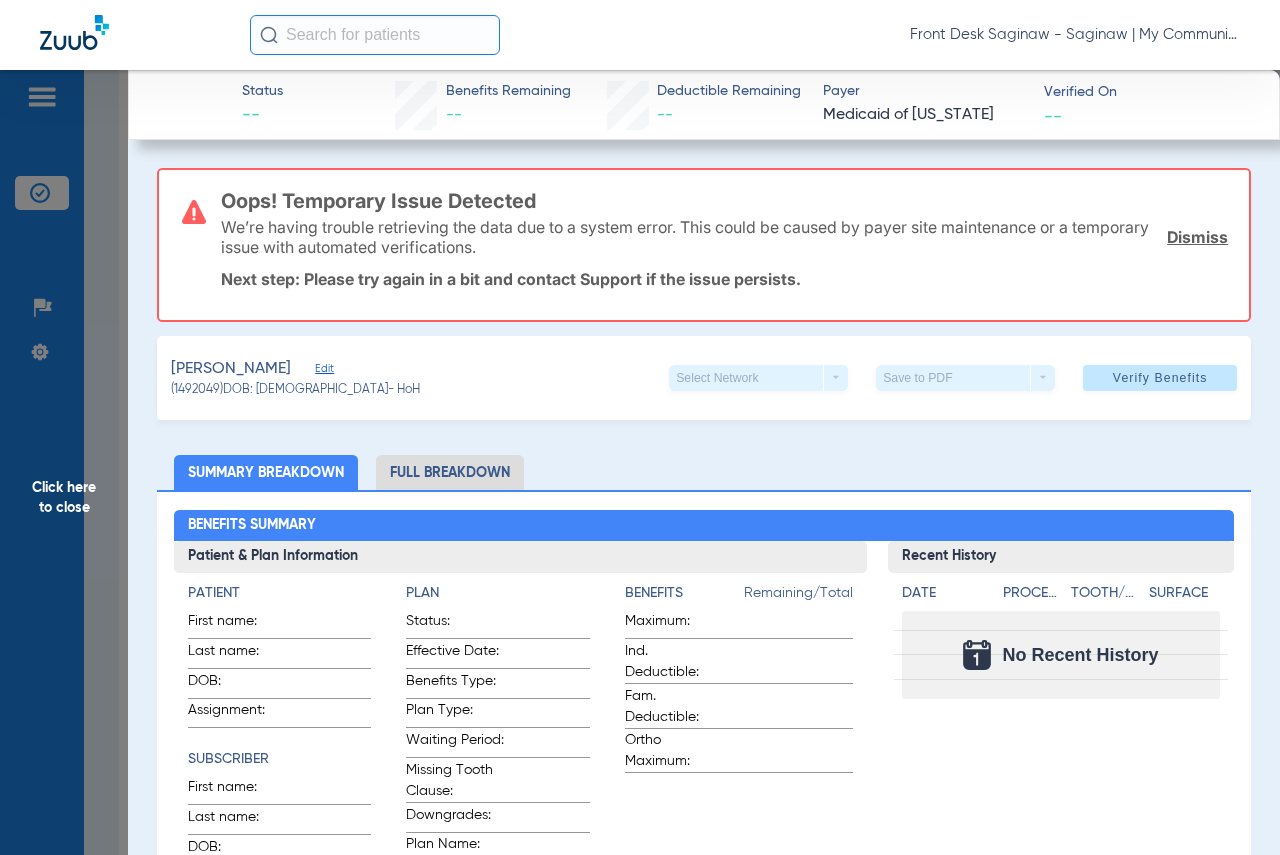 click on "Click here to close" 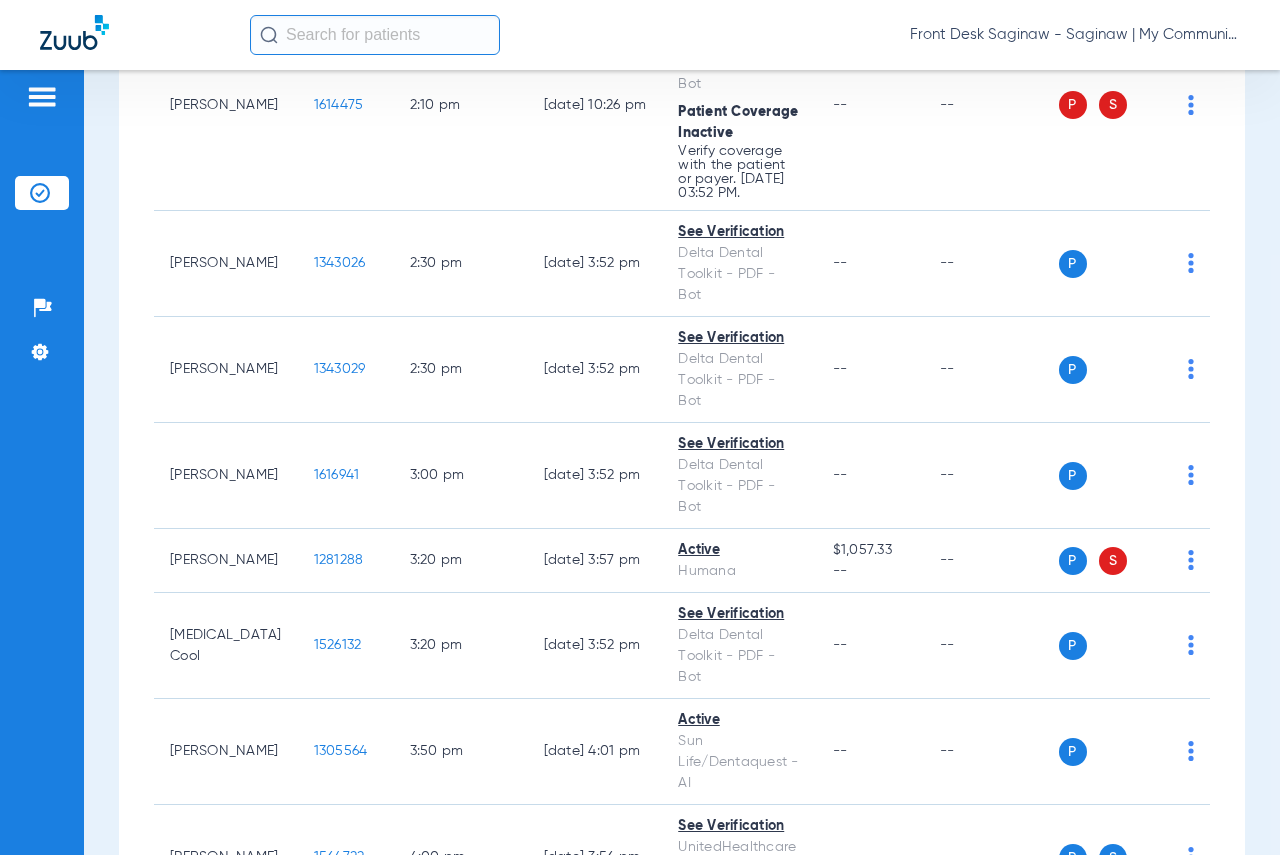 scroll, scrollTop: 2900, scrollLeft: 0, axis: vertical 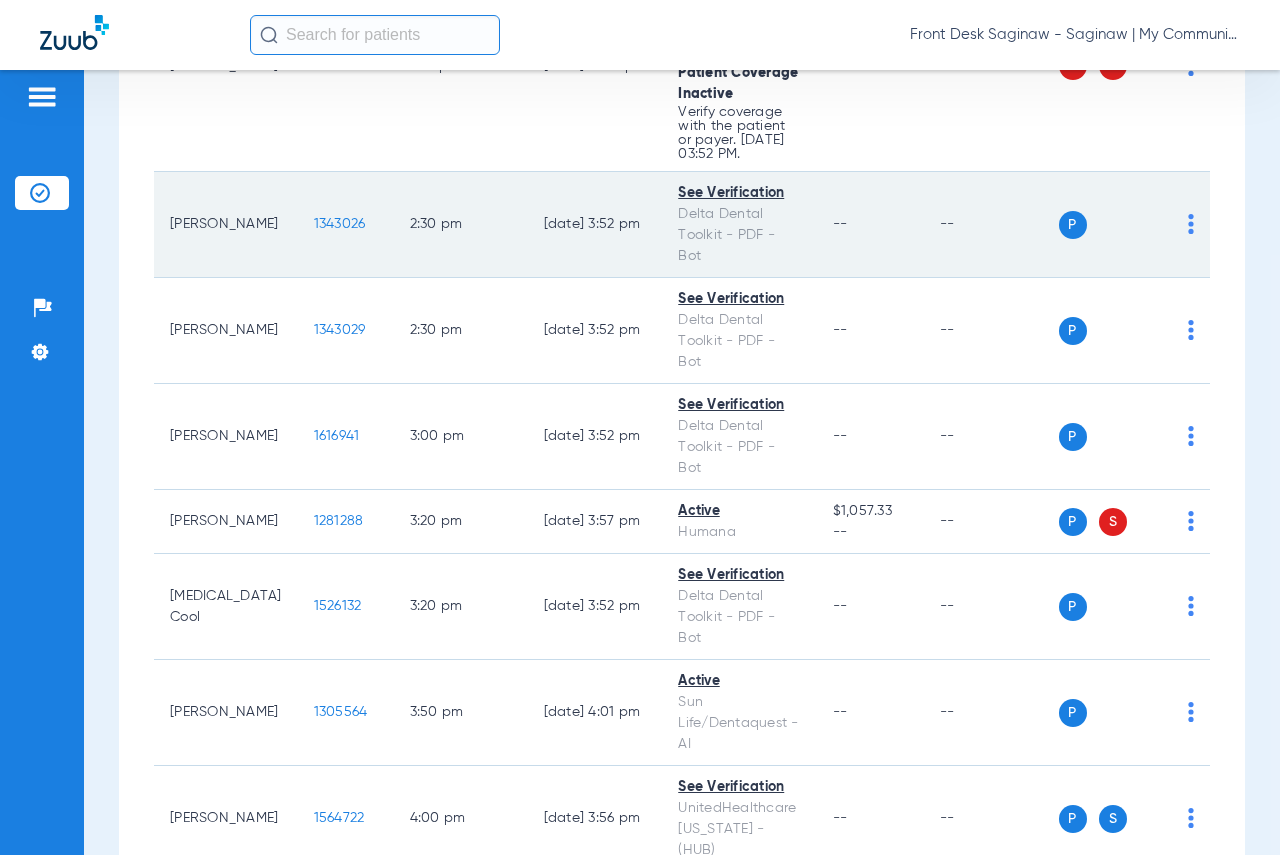 click on "1343026" 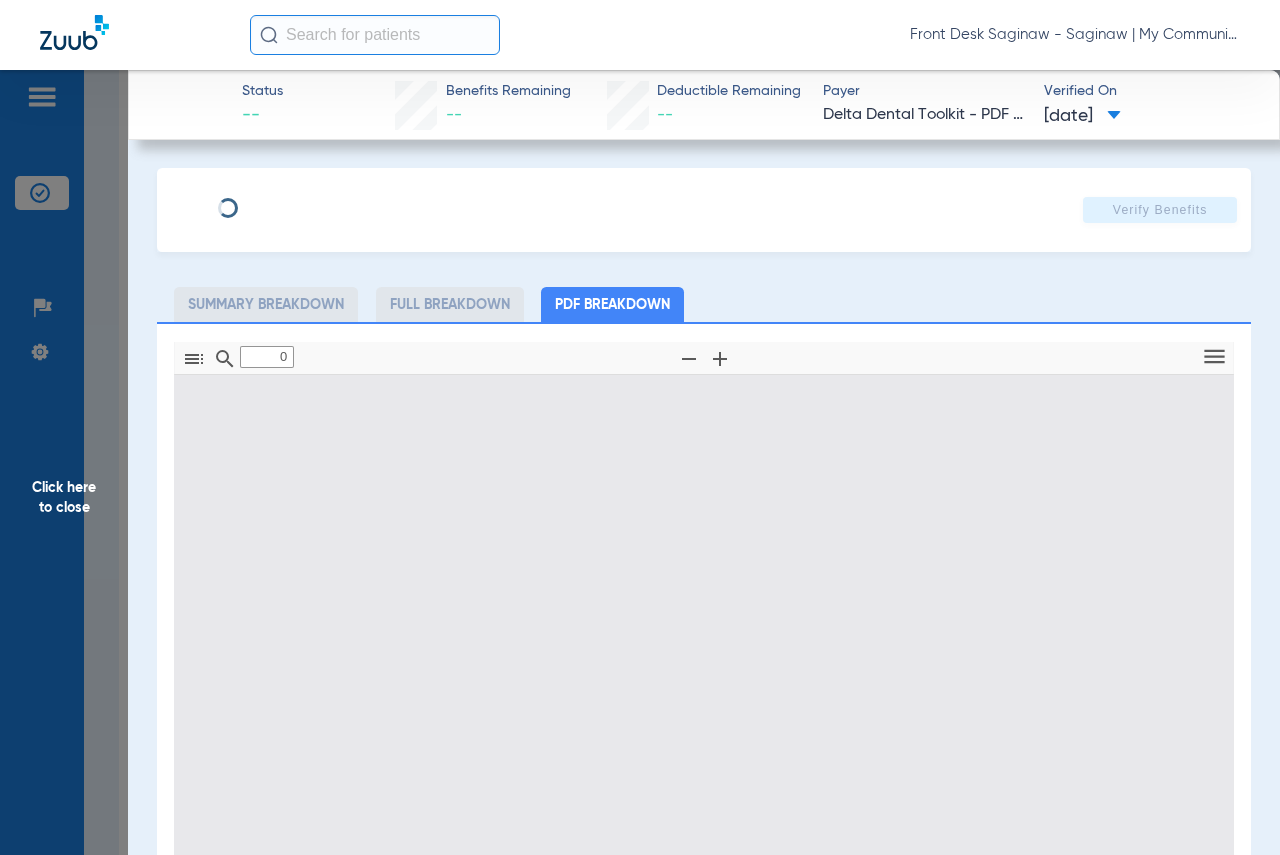 type on "1" 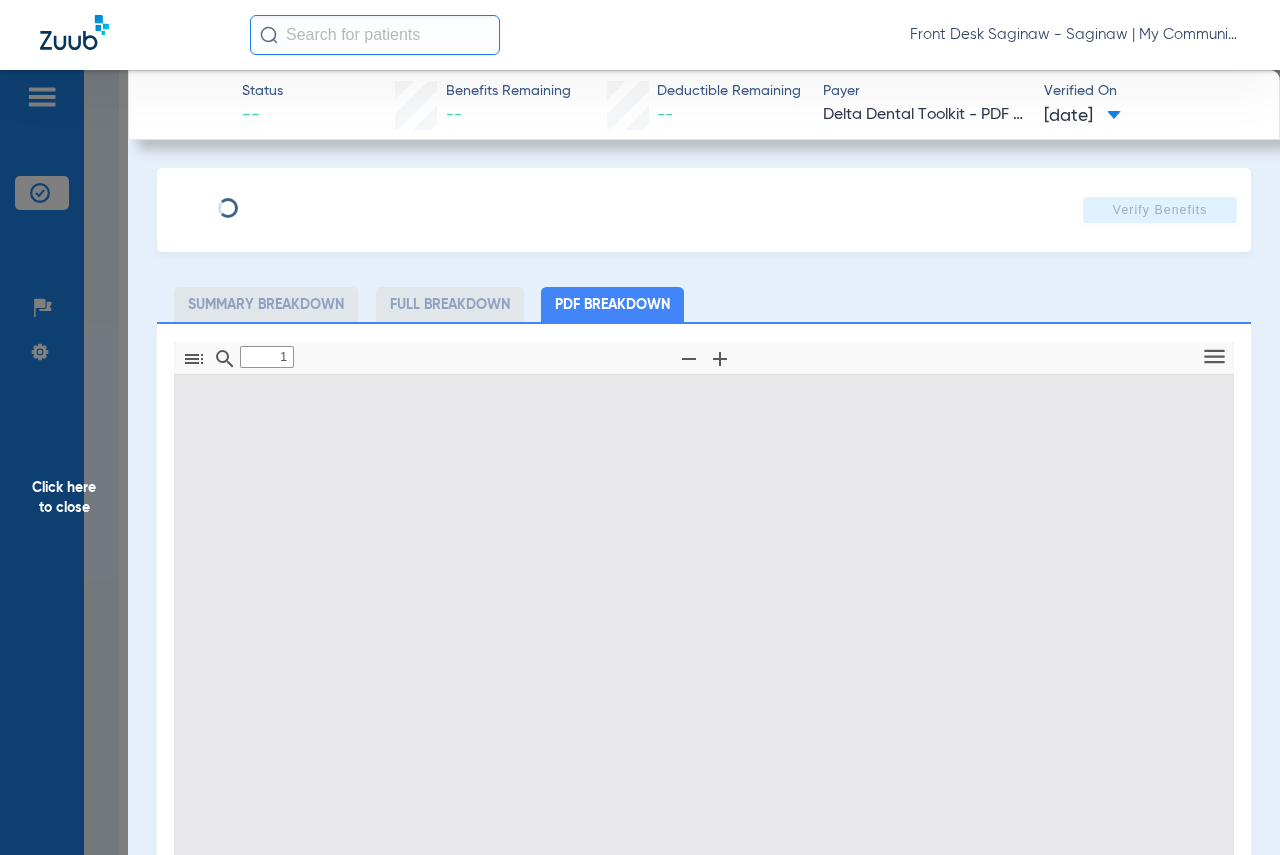 scroll, scrollTop: 10, scrollLeft: 0, axis: vertical 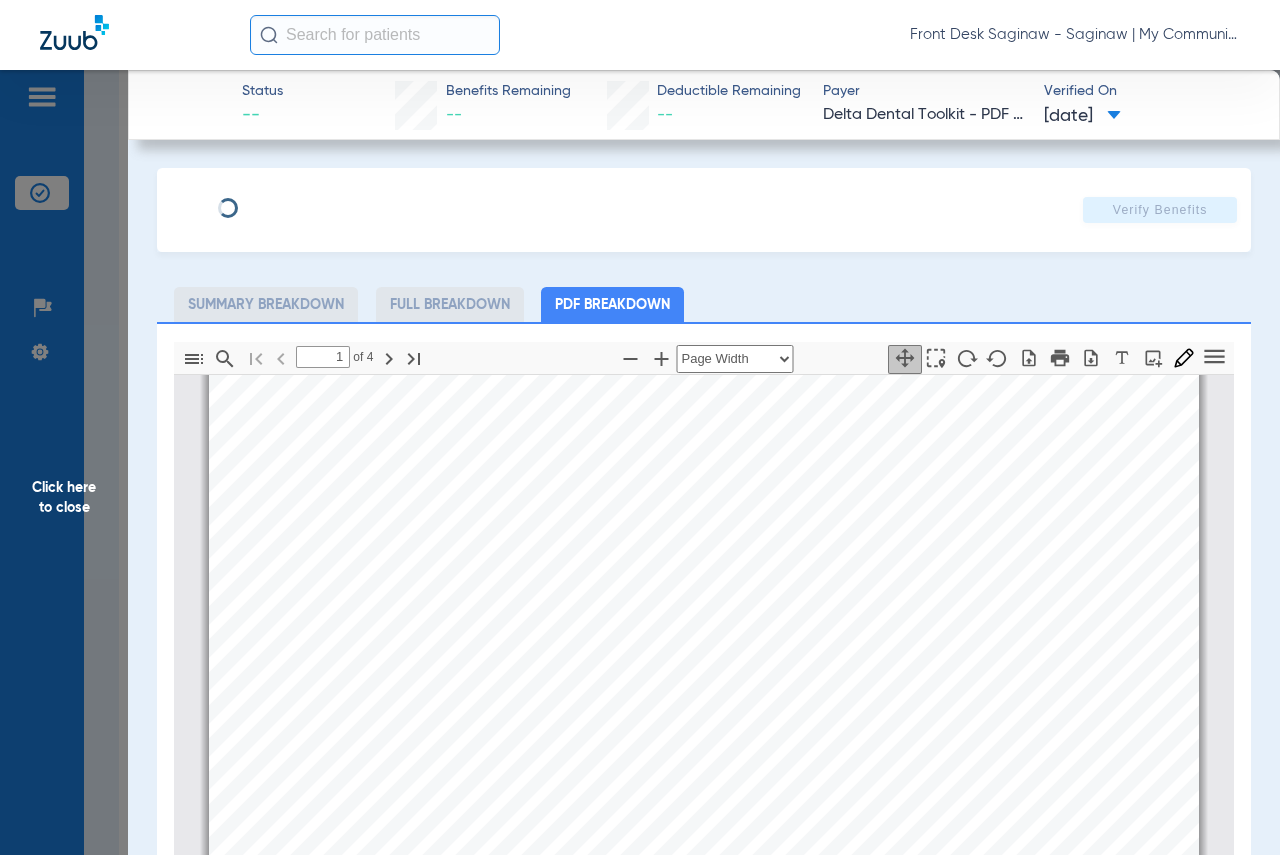 click on "Click here to close" 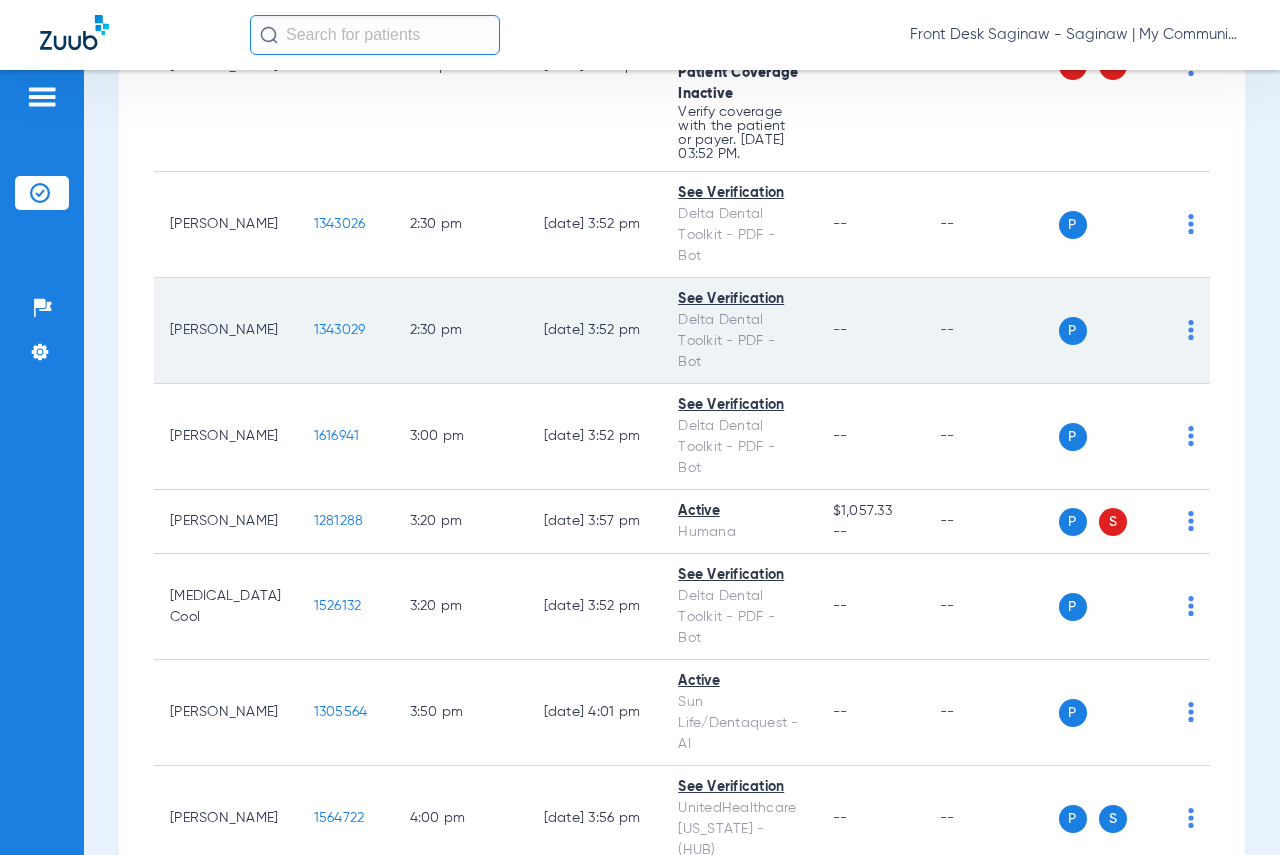 click on "1343029" 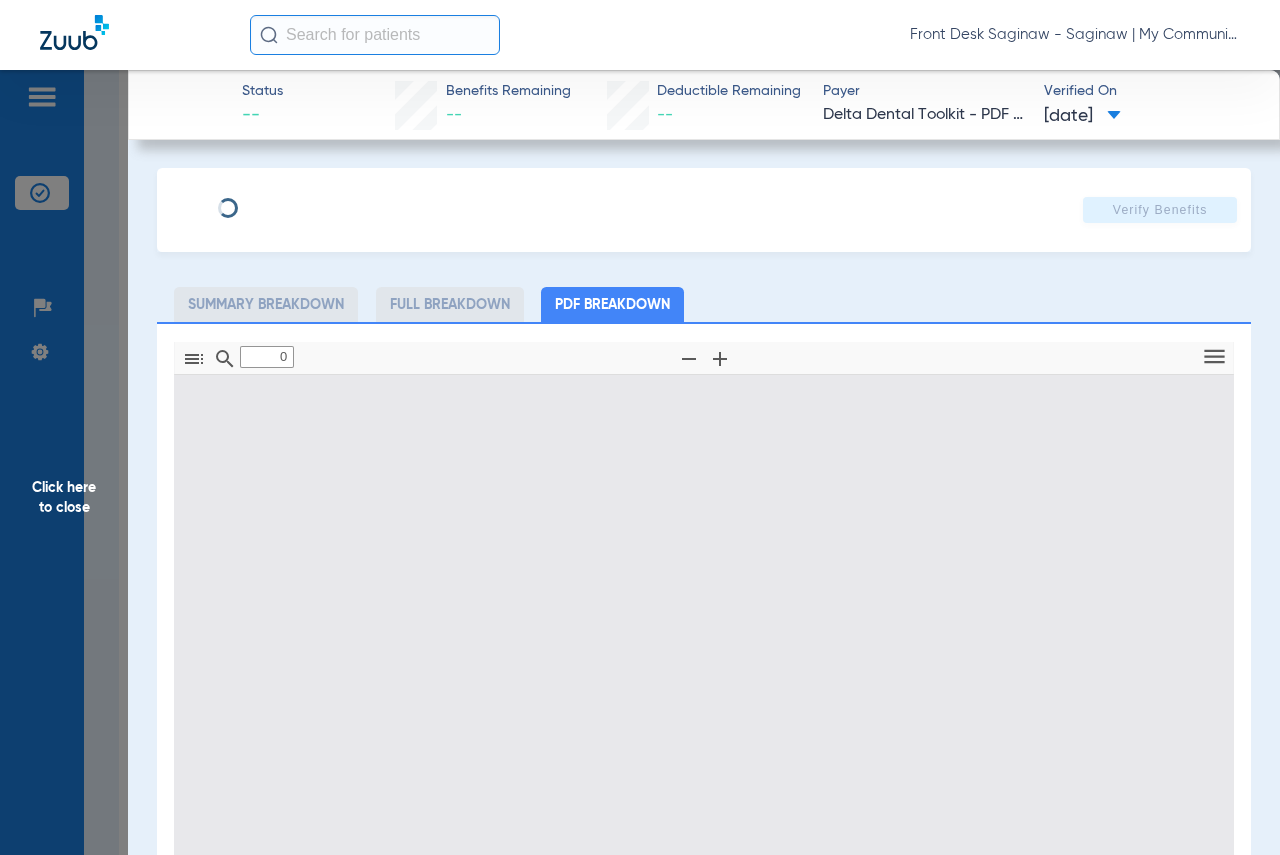 type on "1" 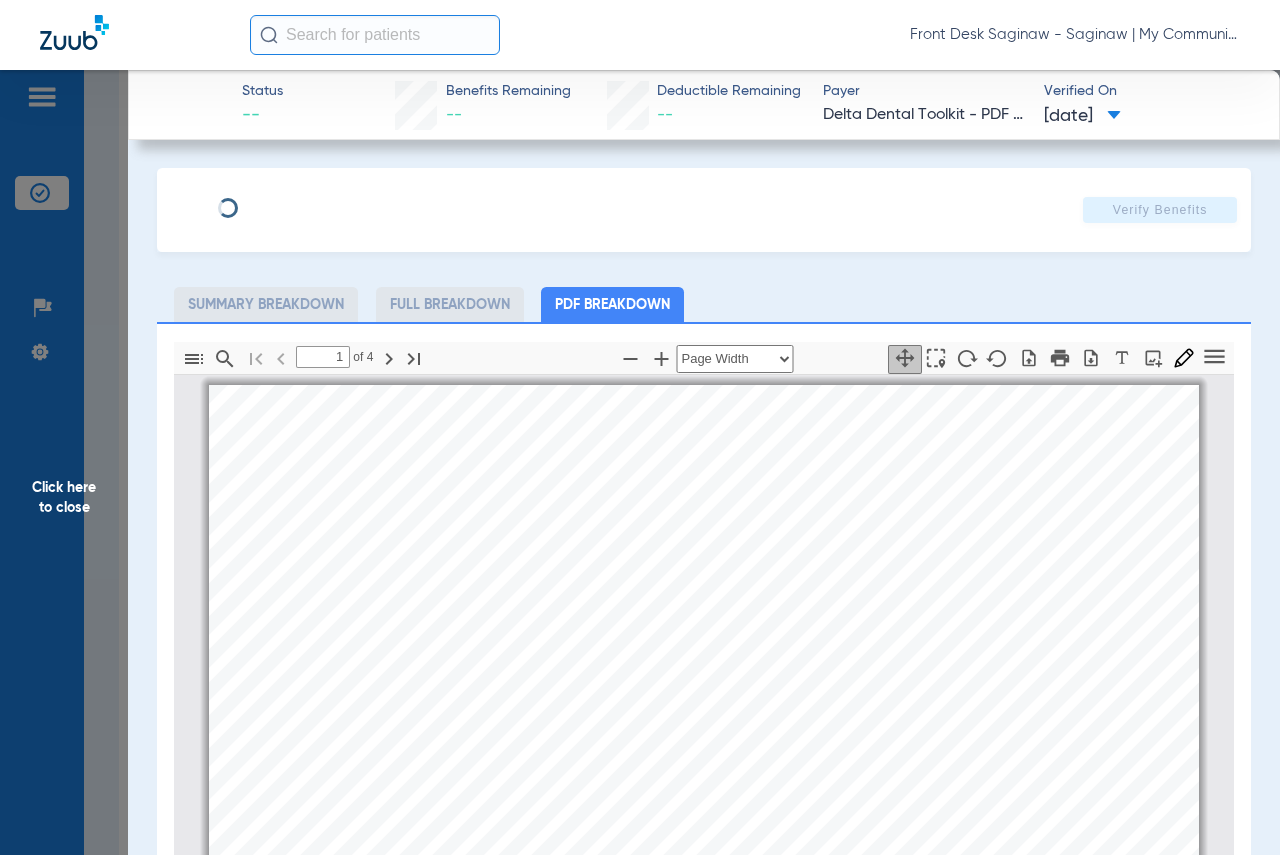 scroll, scrollTop: 10, scrollLeft: 0, axis: vertical 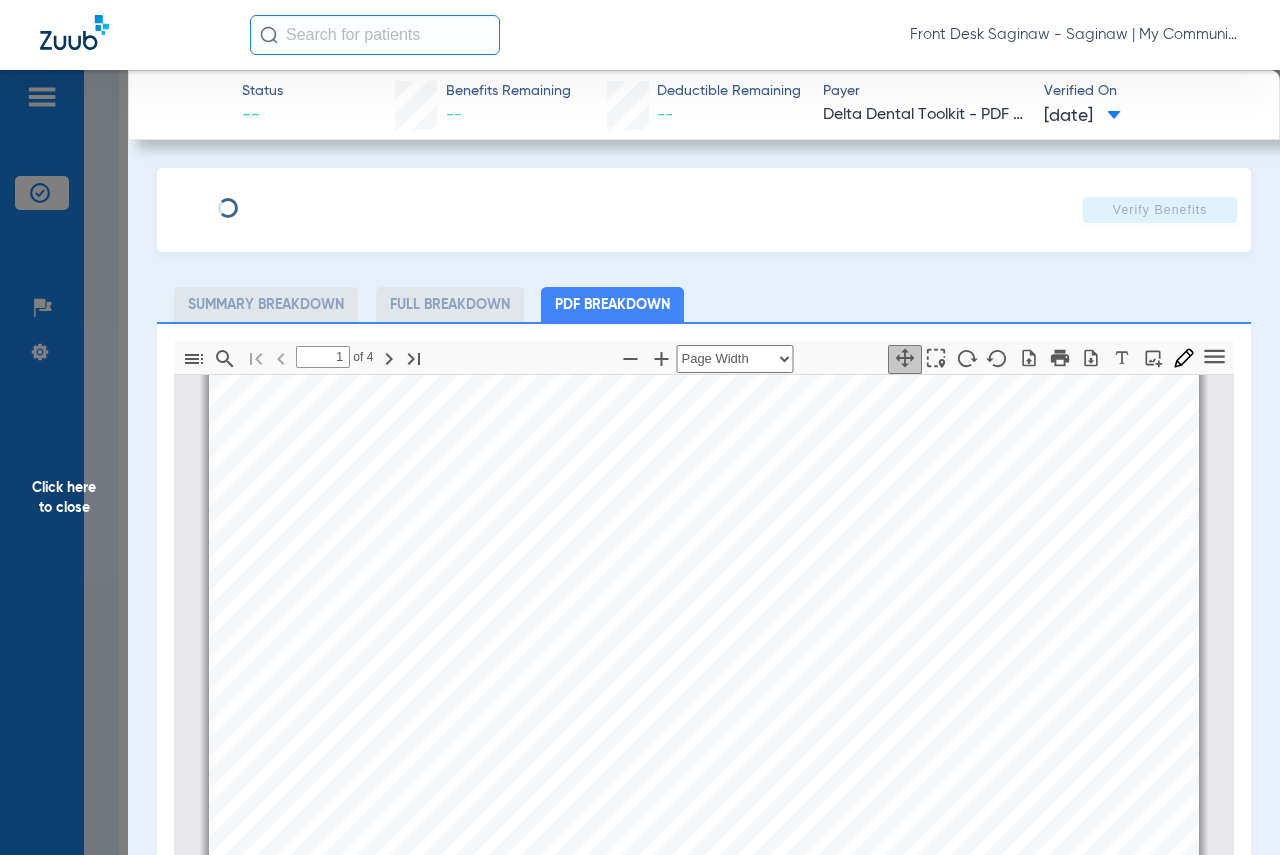 drag, startPoint x: 0, startPoint y: 416, endPoint x: 24, endPoint y: 414, distance: 24.083189 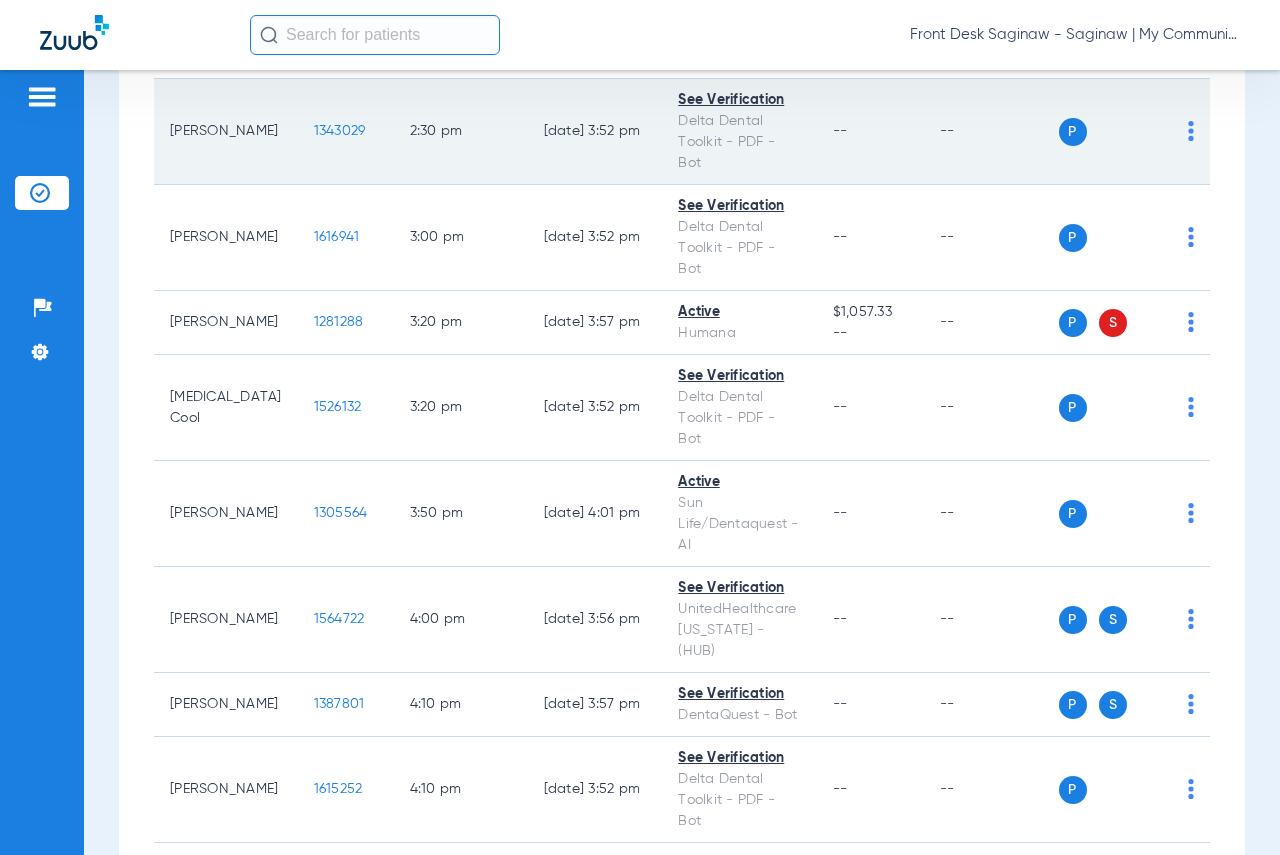 scroll, scrollTop: 3100, scrollLeft: 0, axis: vertical 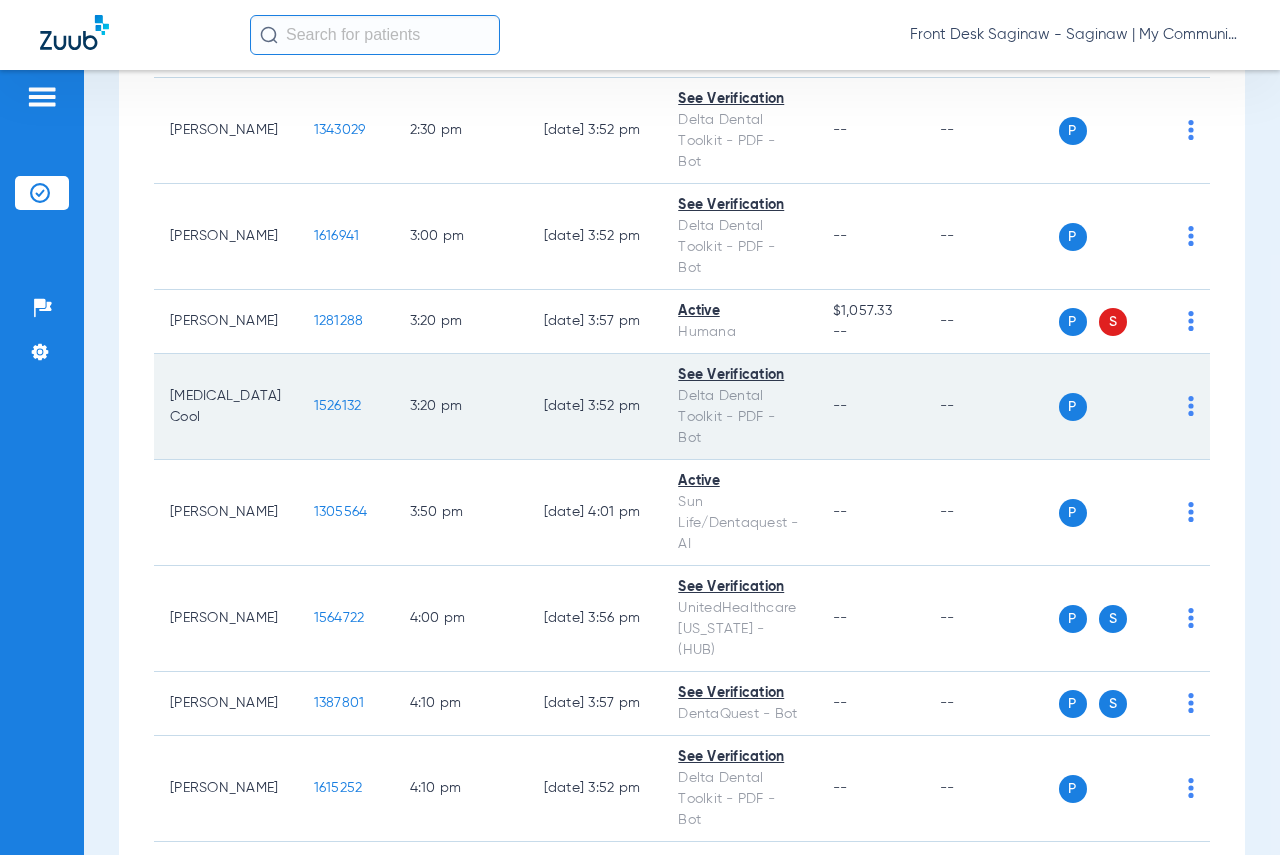 click on "1526132" 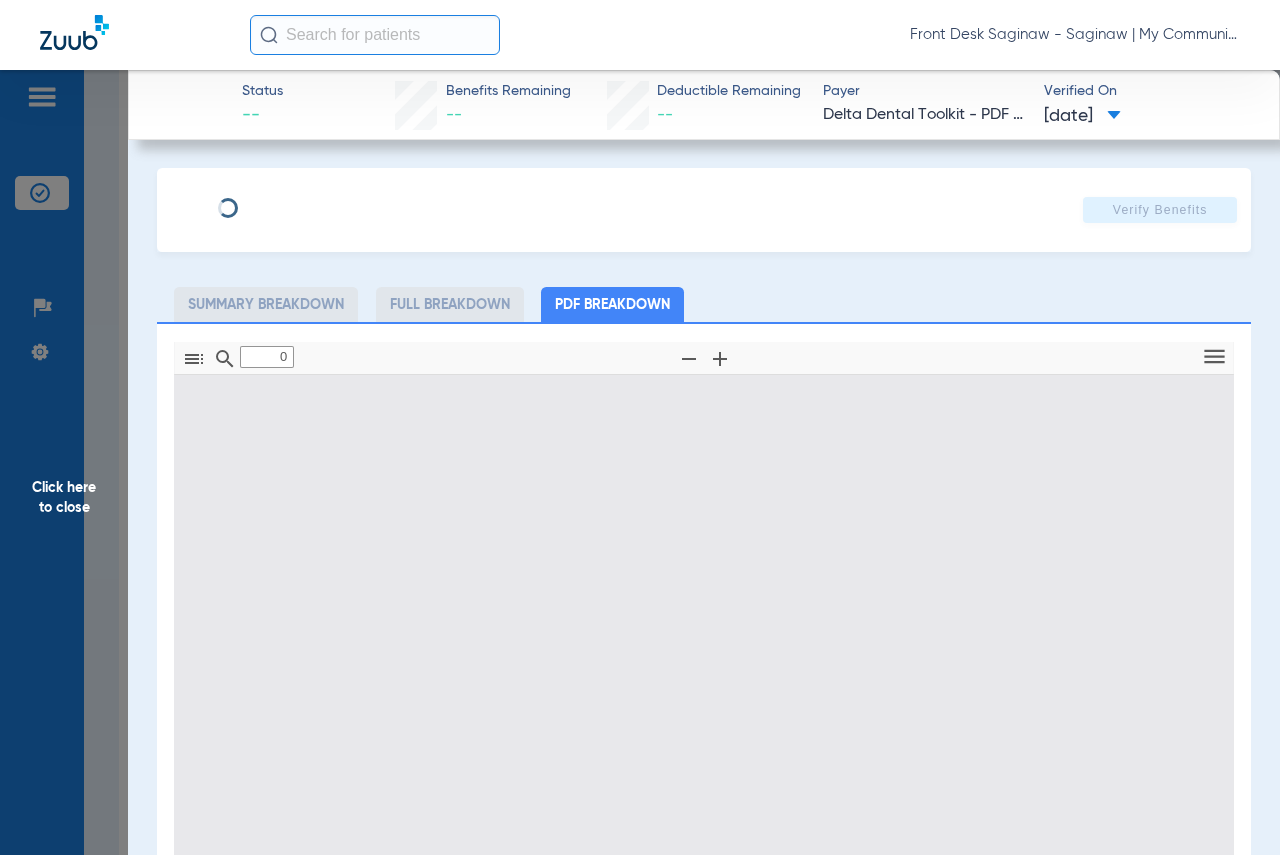 type on "1" 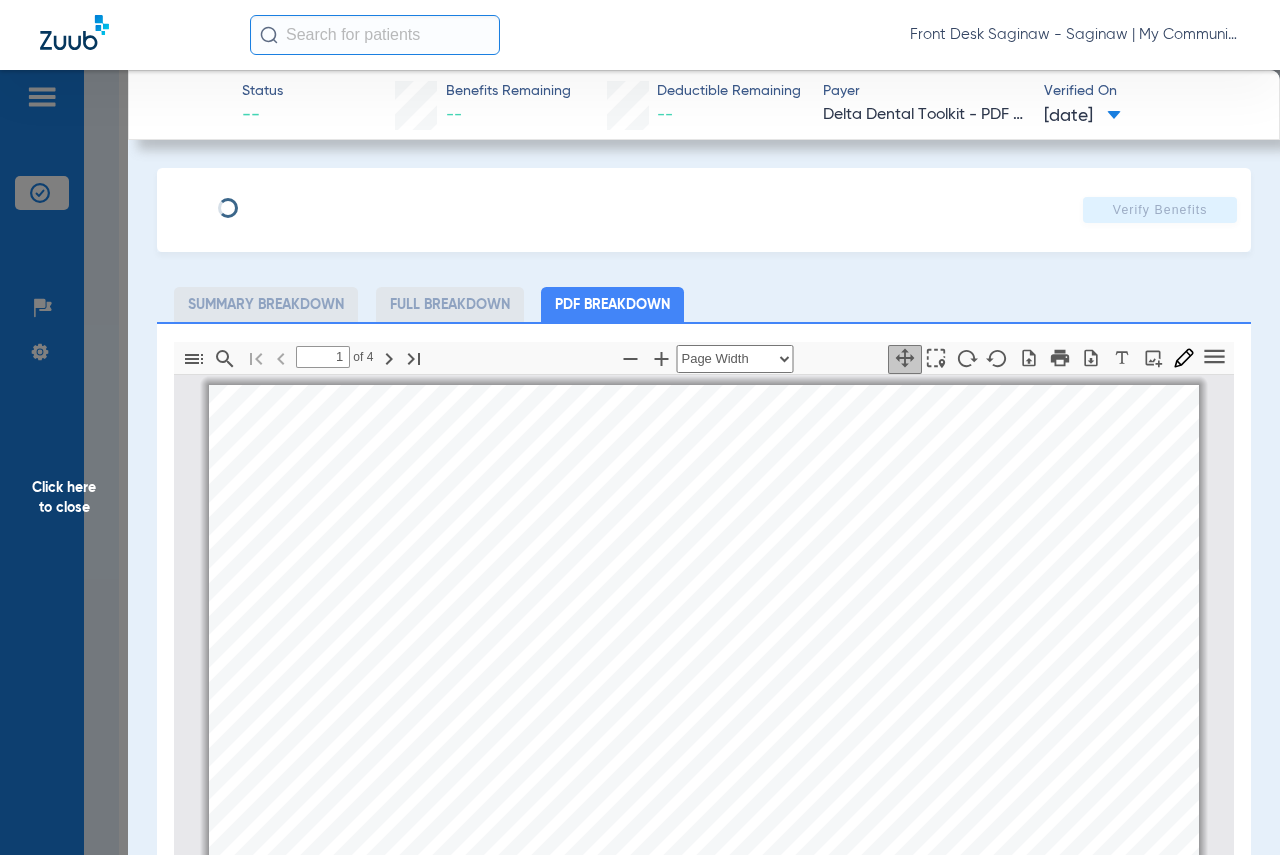 scroll, scrollTop: 10, scrollLeft: 0, axis: vertical 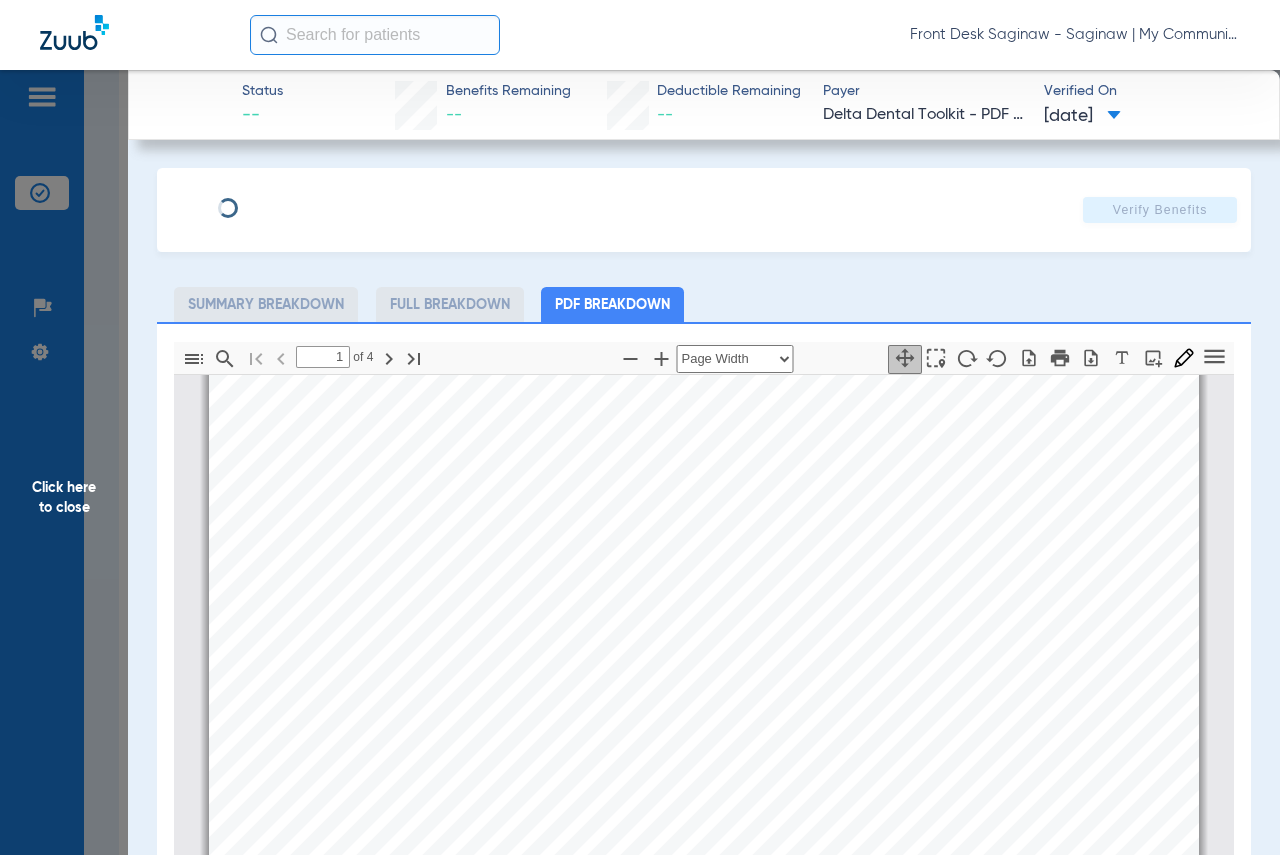 click on "Status --  Benefits Remaining   --   Deductible Remaining   --  Payer Delta Dental Toolkit - PDF - Bot  Verified On
[DATE]   Verify Benefits   Subscriber Information   First name   Last name   DOB  mm / dd / yyyy  Member ID   Group ID (optional)   Insurance Payer   Insurance
Select an Insurance  Provider   Dentist
[PERSON_NAME]  1851361893  Summary Breakdown   Full Breakdown   PDF Breakdown  Thumbnails Document Outline Attachments Layers Current Outline Item         1 of ⁨4⁩ Automatic Zoom Actual Size Page Fit Page Width ⁨50⁩% ⁨100⁩% ⁨125⁩% ⁨150⁩% ⁨200⁩% ⁨300⁩% ⁨400⁩% ⁨0⁩%       Highlight         Add image              Tools Highlight color Thickness Color #000000 Size Color #000000 Thickness Opacity Presentation Mode Open Print Save Go to First Page Previous Next Go to Last Page Rotate Clockwise Rotate Counterclockwise Text Selection Tool   Hand Tool     Find Zoom Out Zoom In No Spreads Odd Spreads Even Spreads Page Scrolling Vertical Scrolling     Wrapped Scrolling" 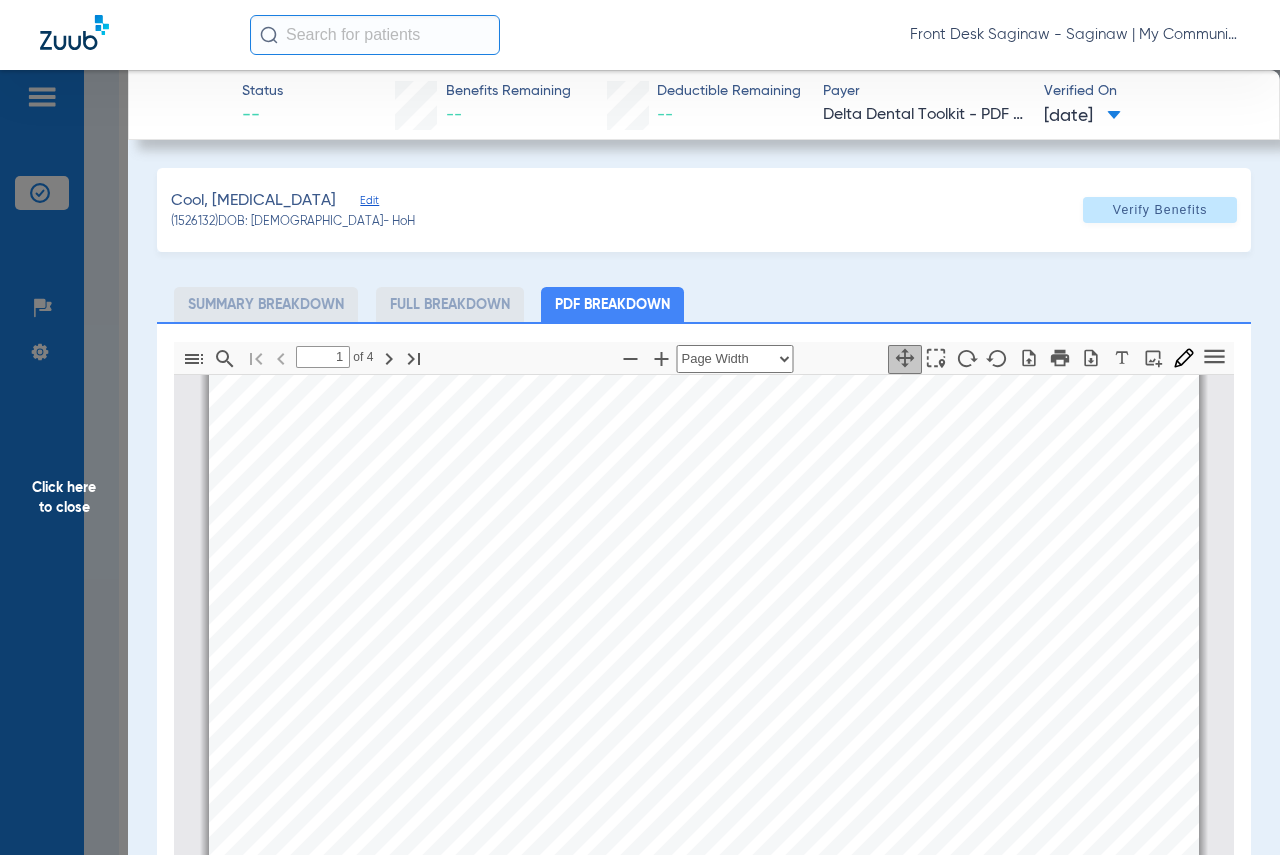 click on "Click here to close" 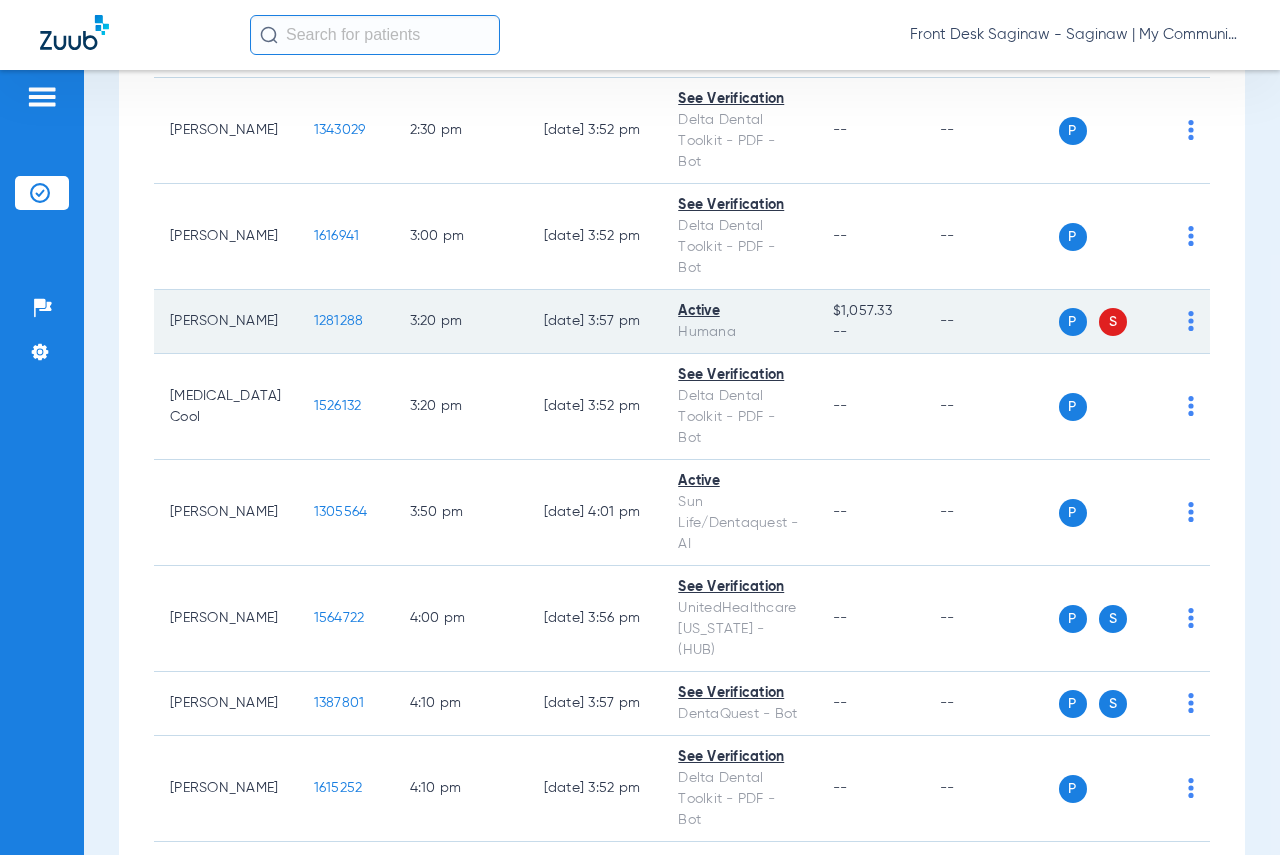 click on "1281288" 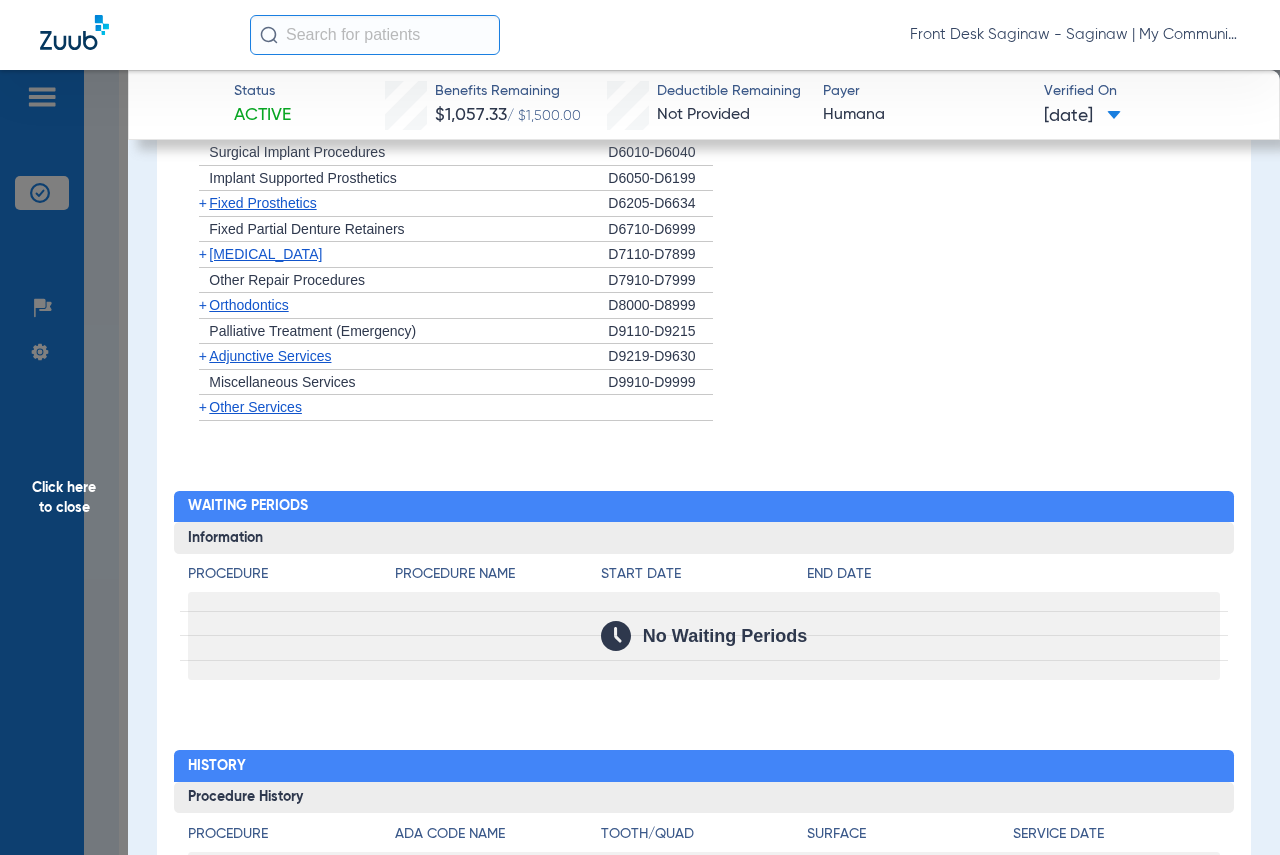 scroll, scrollTop: 1927, scrollLeft: 0, axis: vertical 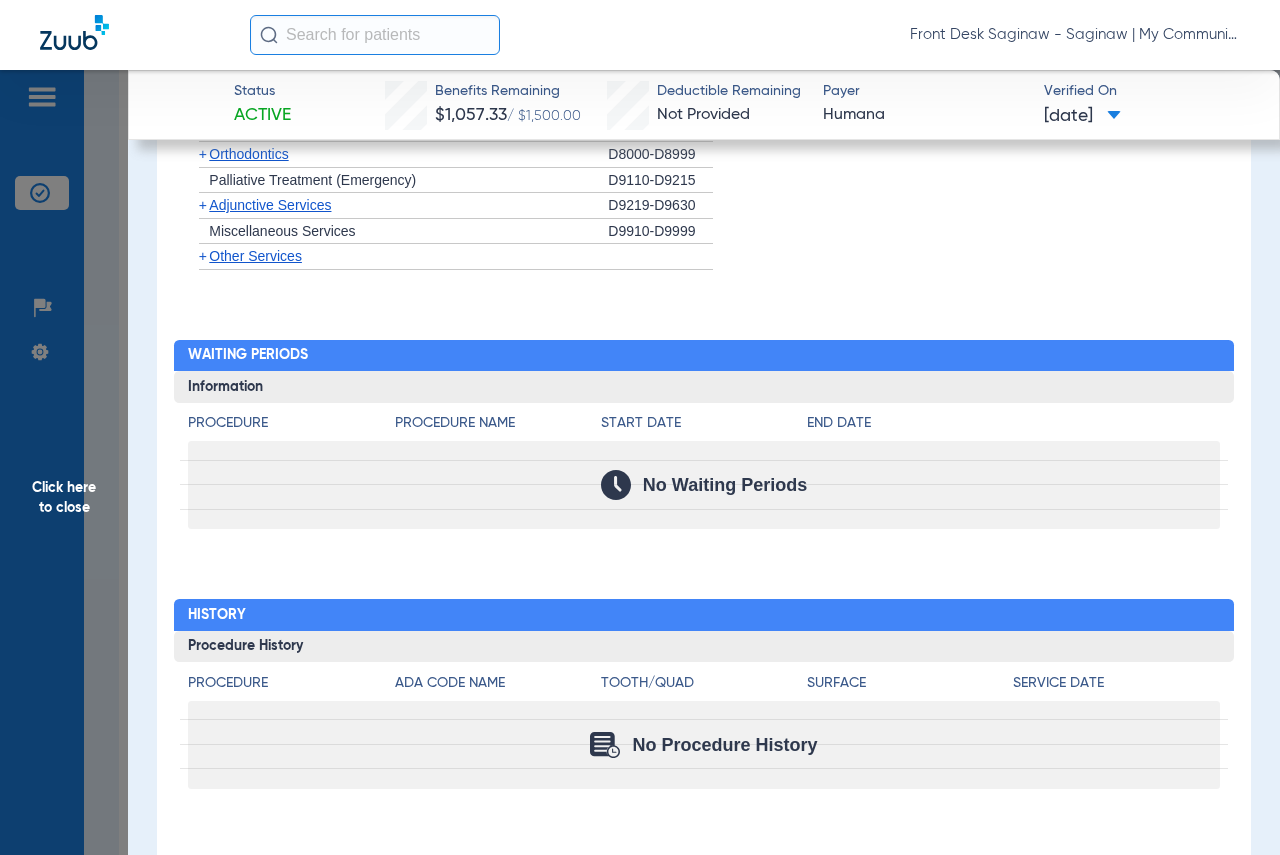 click on "Click here to close" 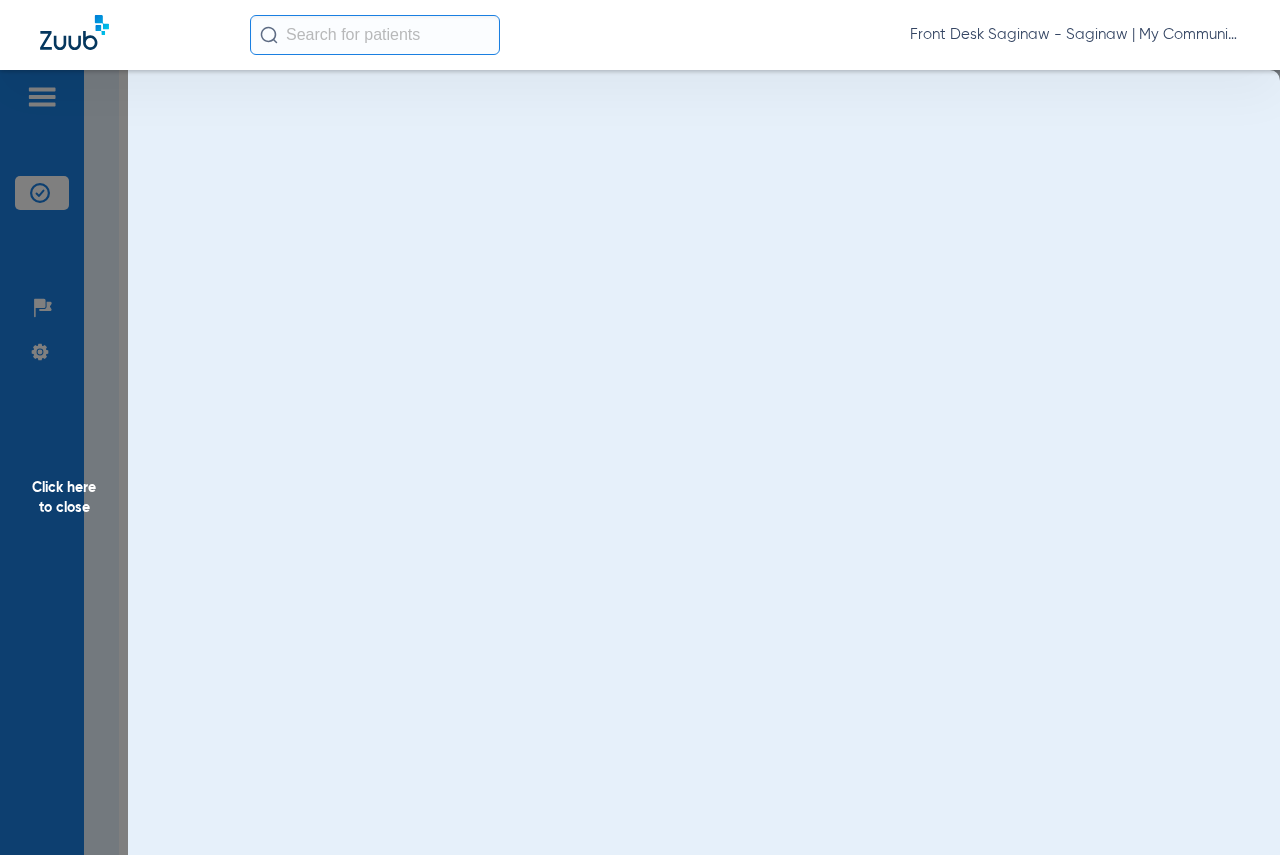scroll, scrollTop: 0, scrollLeft: 0, axis: both 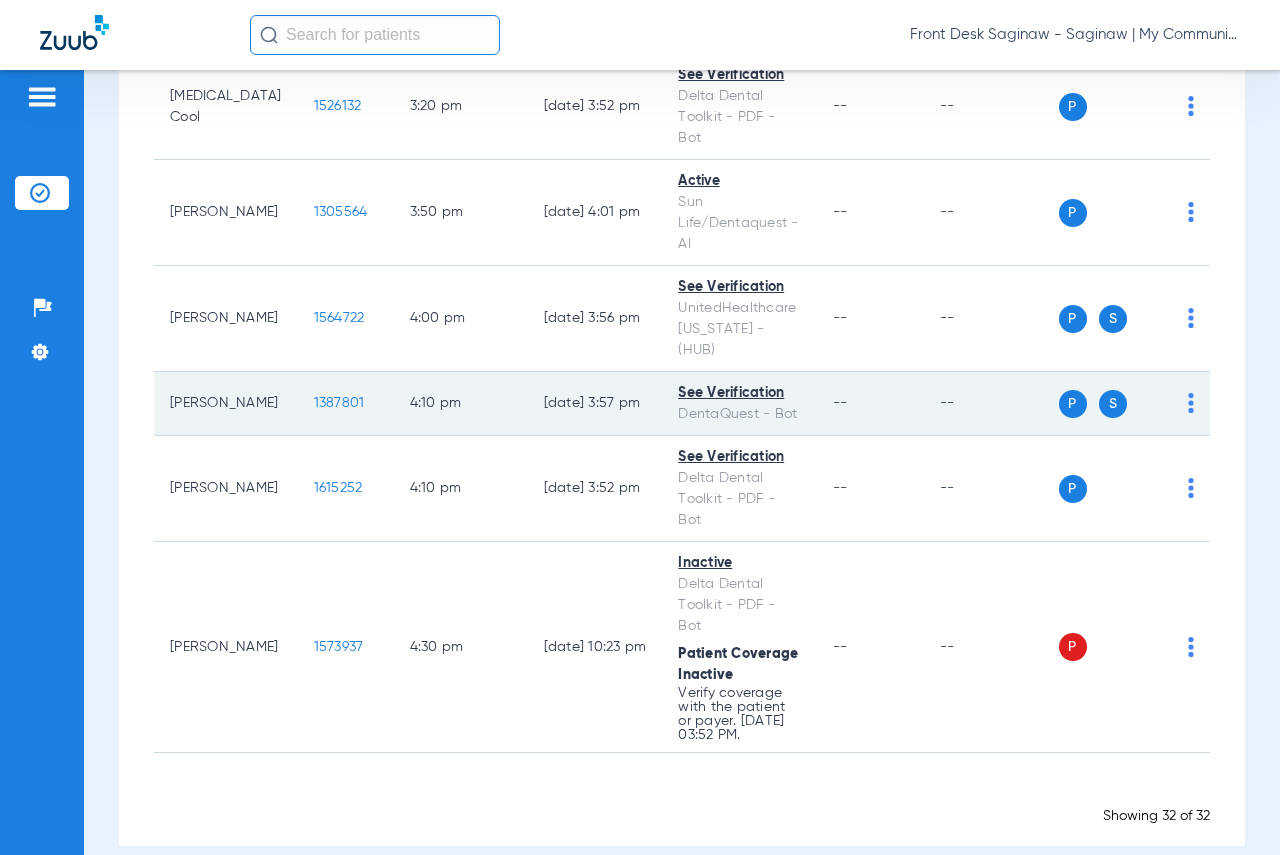 click on "1387801" 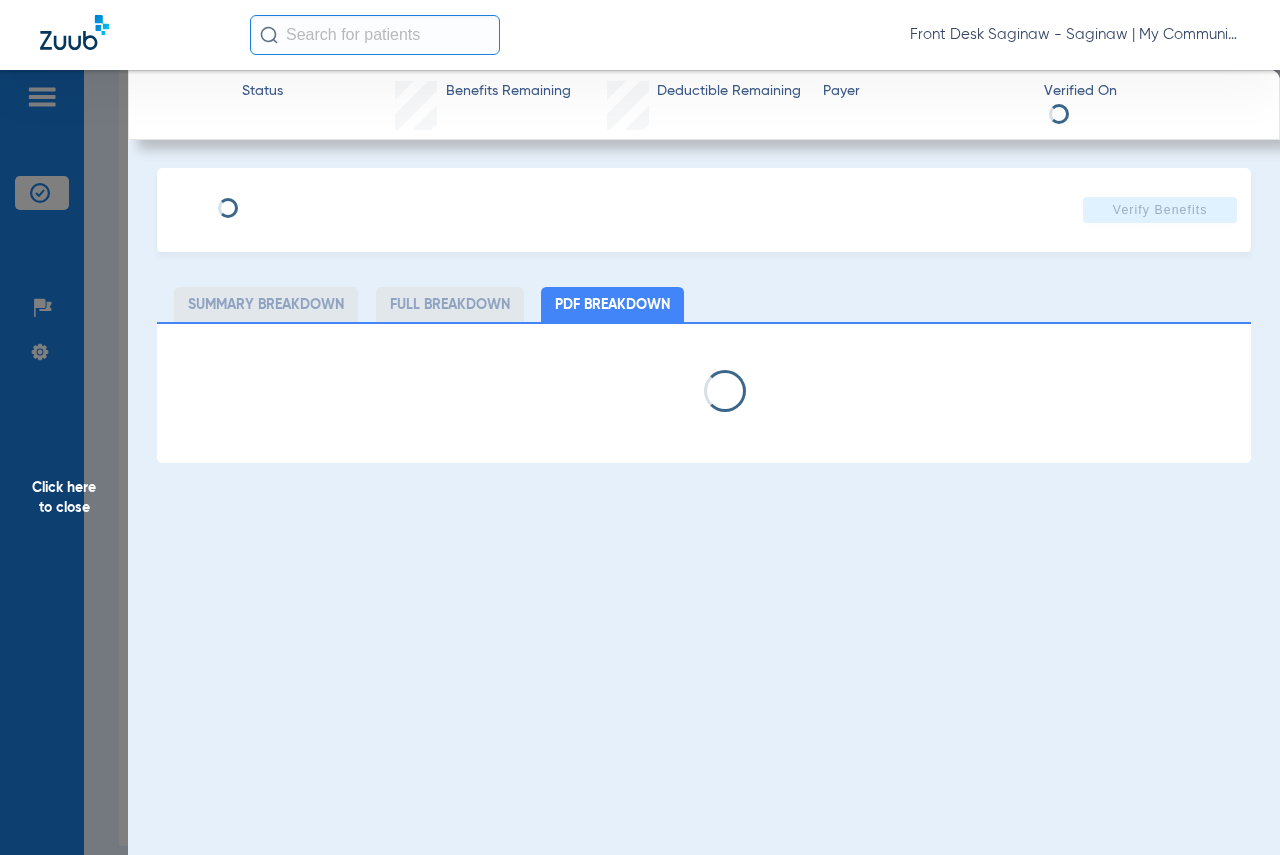 select on "page-width" 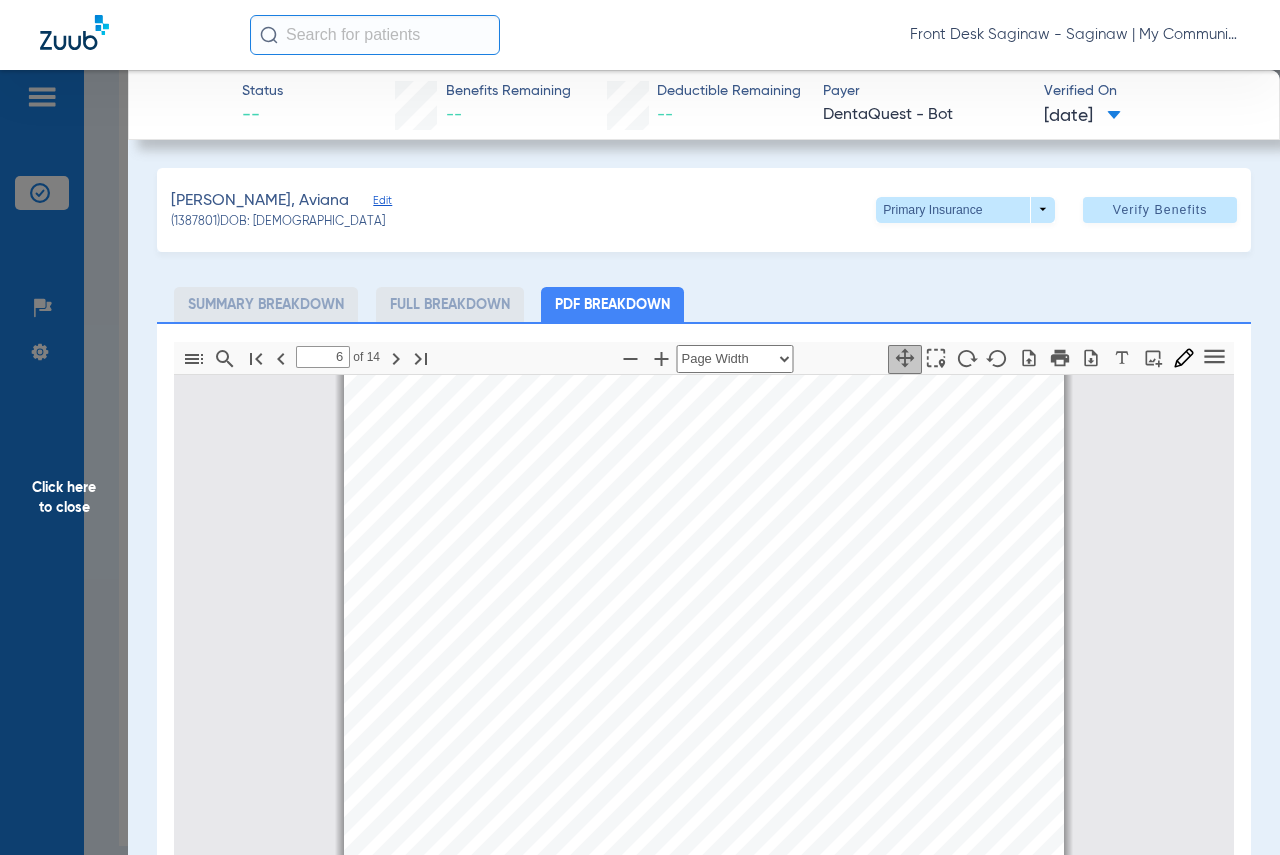 scroll, scrollTop: 3910, scrollLeft: 0, axis: vertical 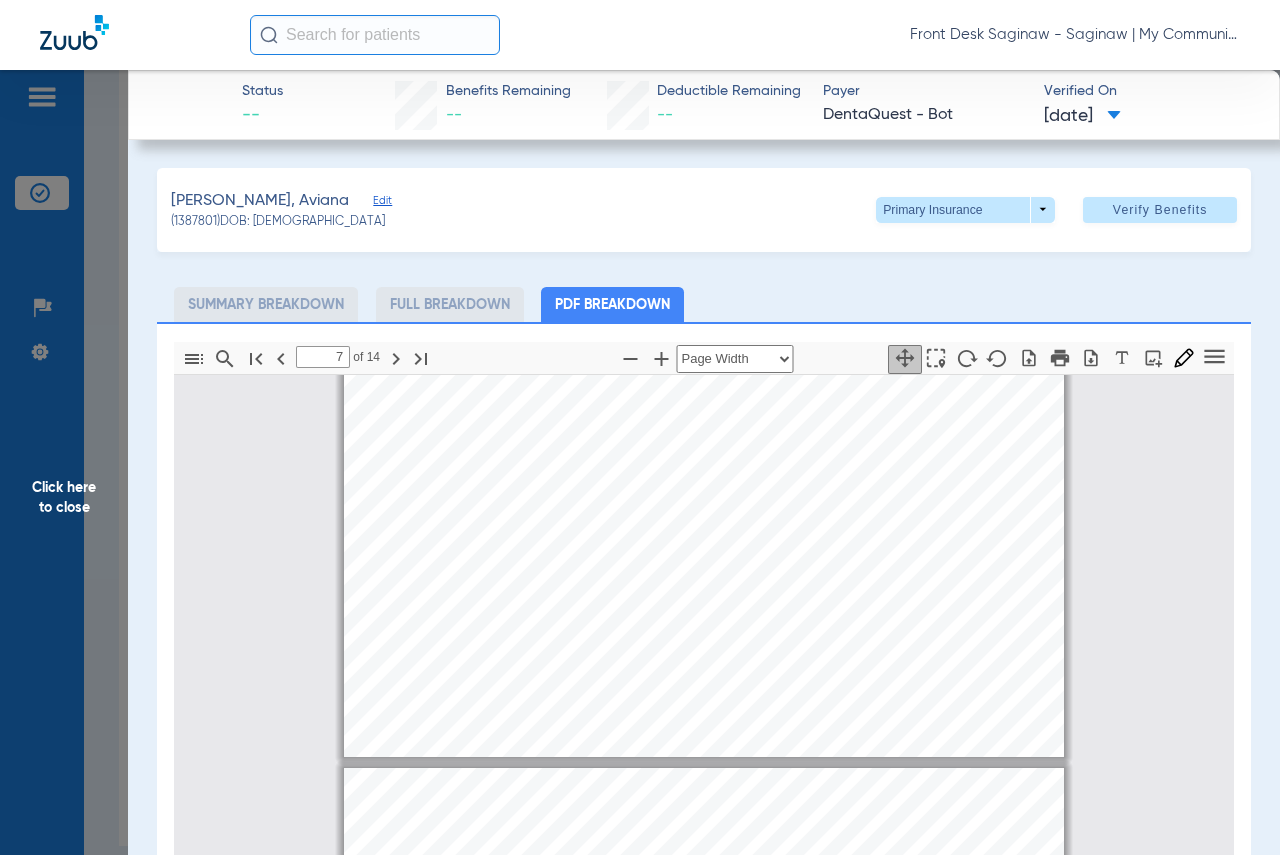 type on "8" 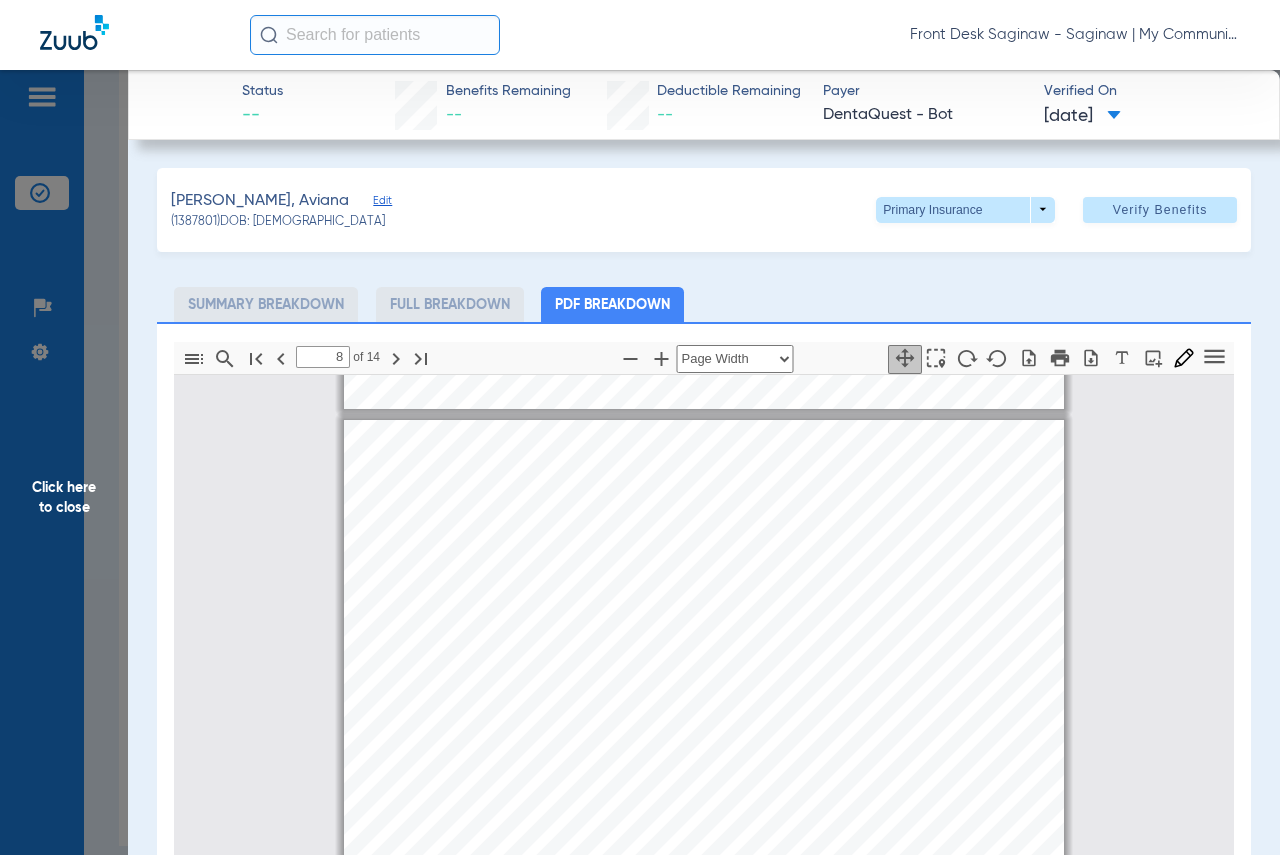 scroll, scrollTop: 5410, scrollLeft: 0, axis: vertical 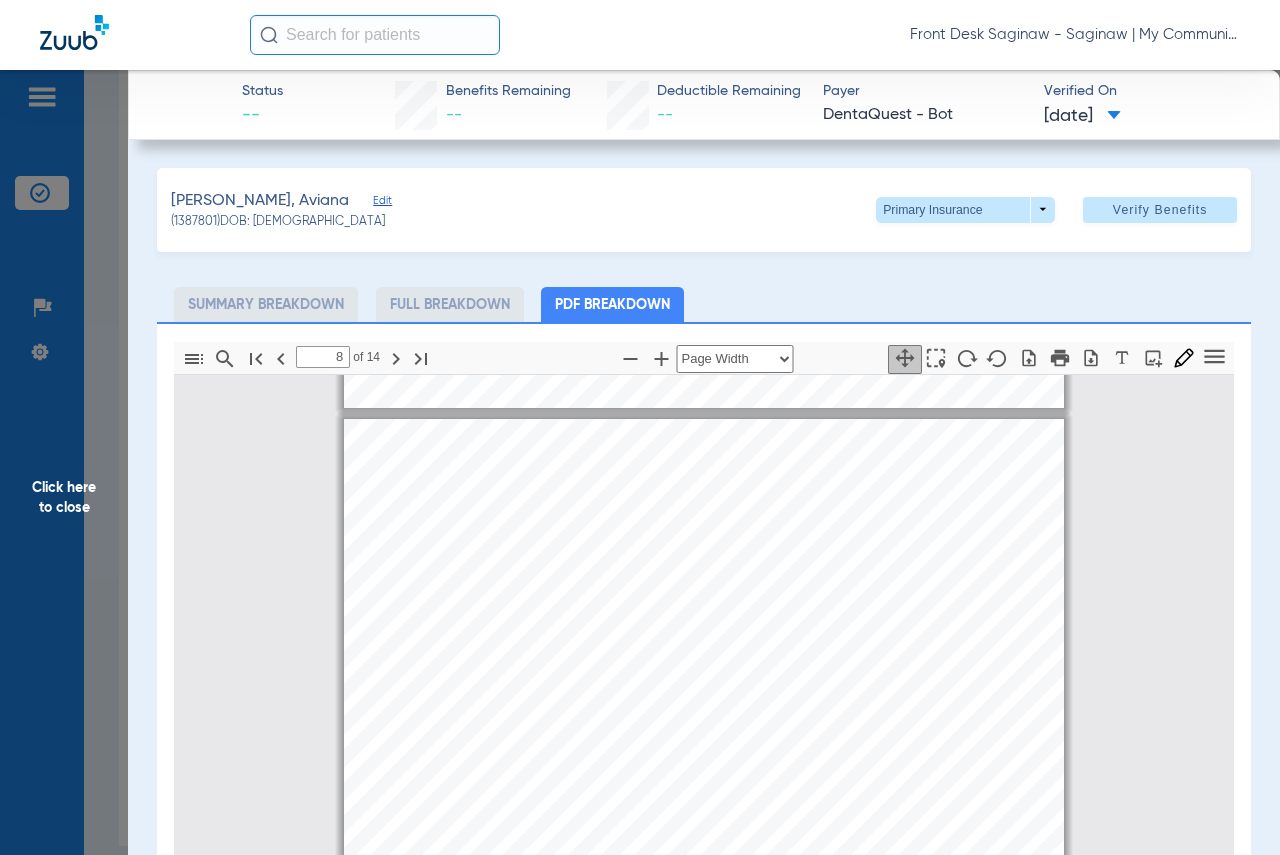 click on "Click here to close" 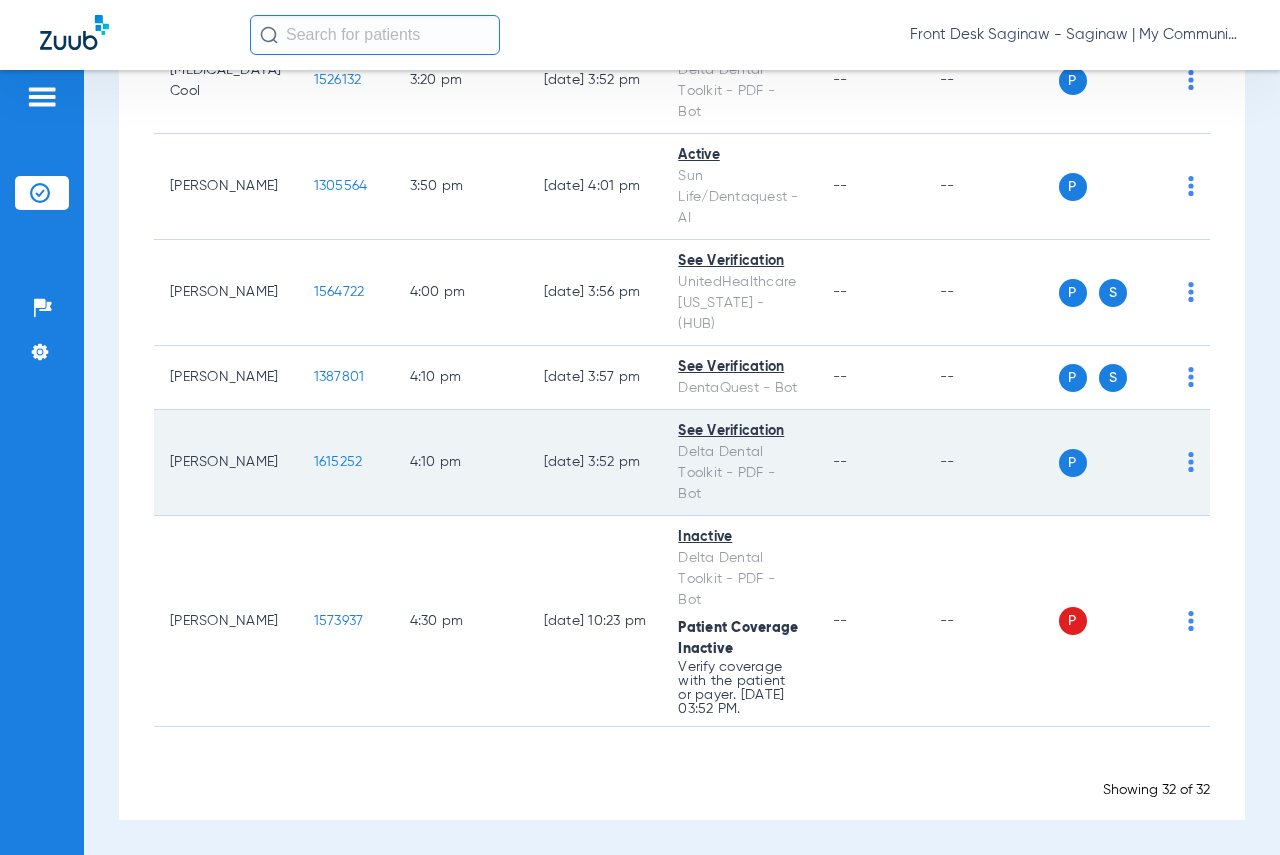 scroll, scrollTop: 3580, scrollLeft: 0, axis: vertical 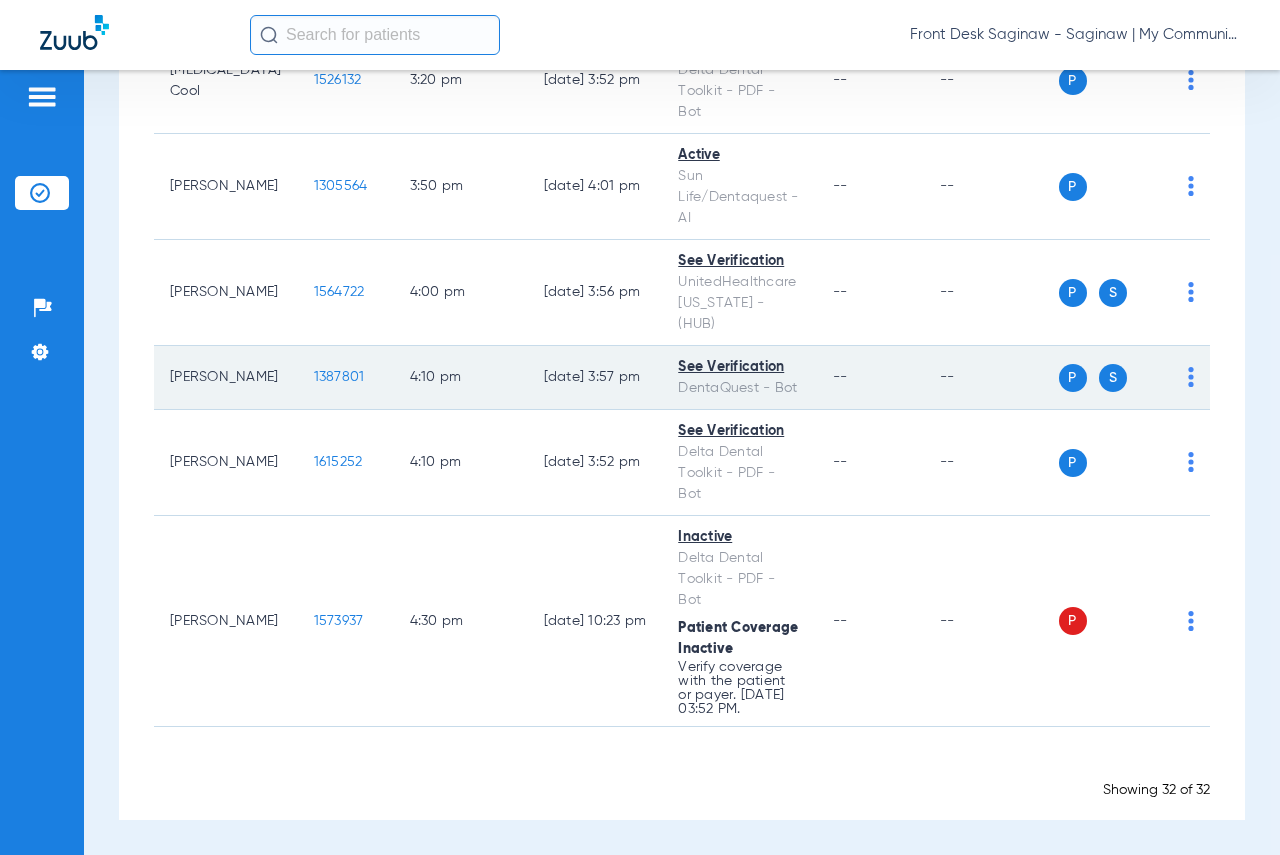 click on "1387801" 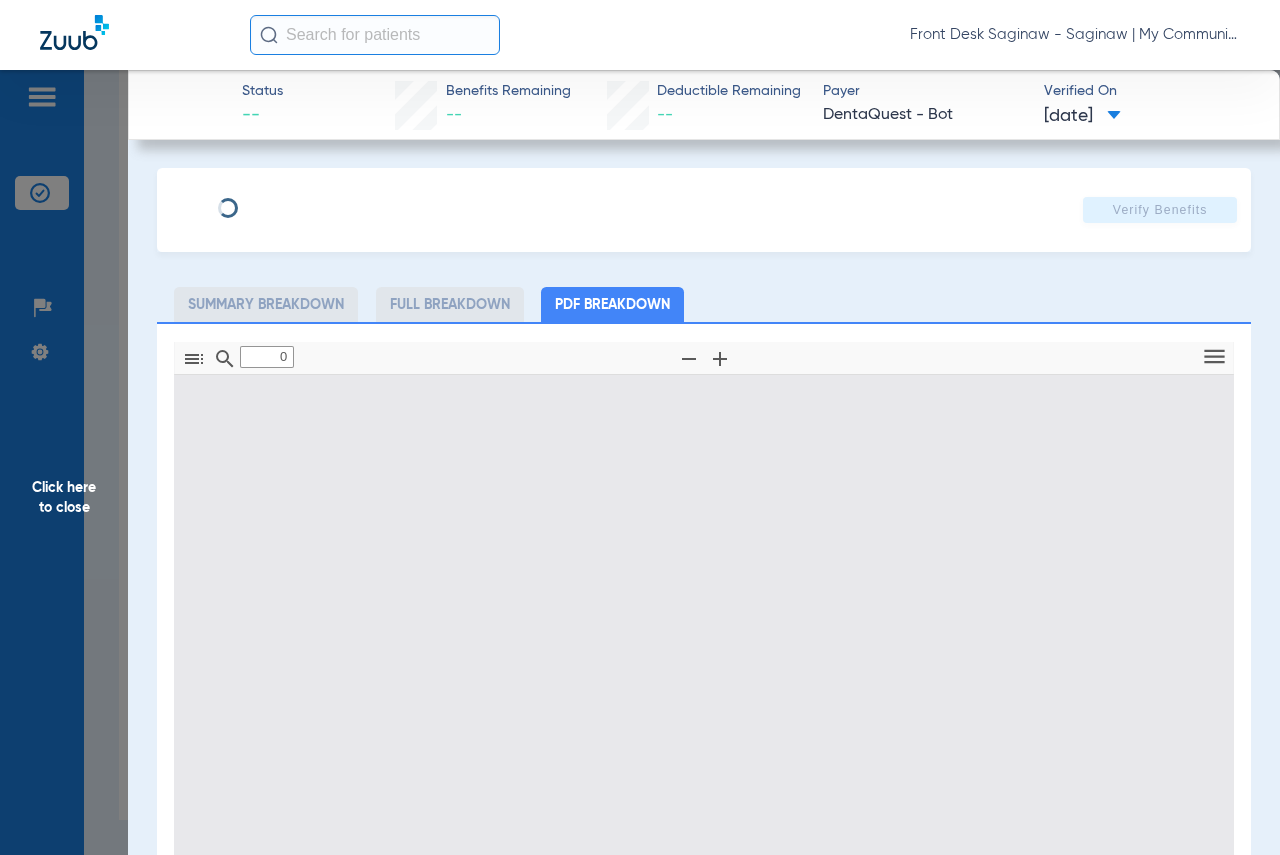 type on "1" 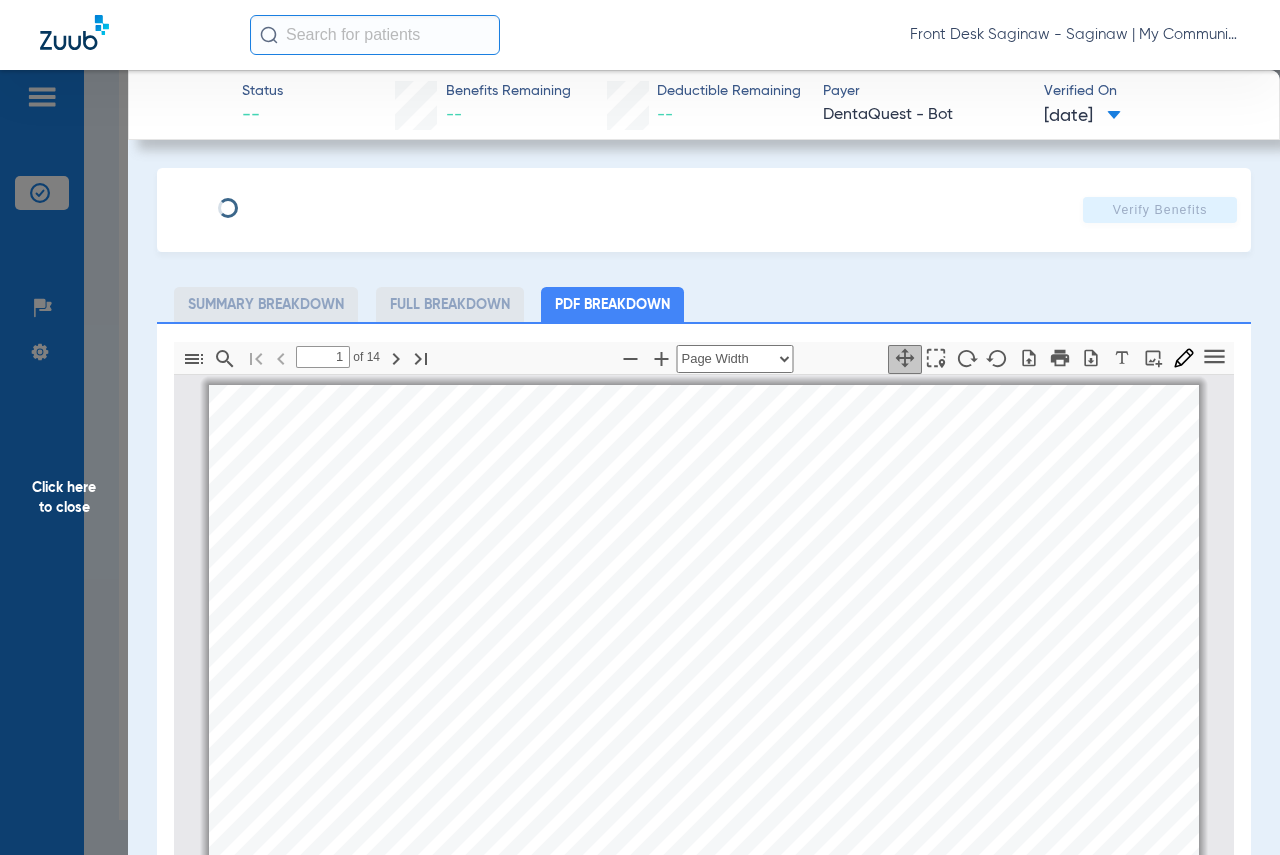scroll, scrollTop: 10, scrollLeft: 0, axis: vertical 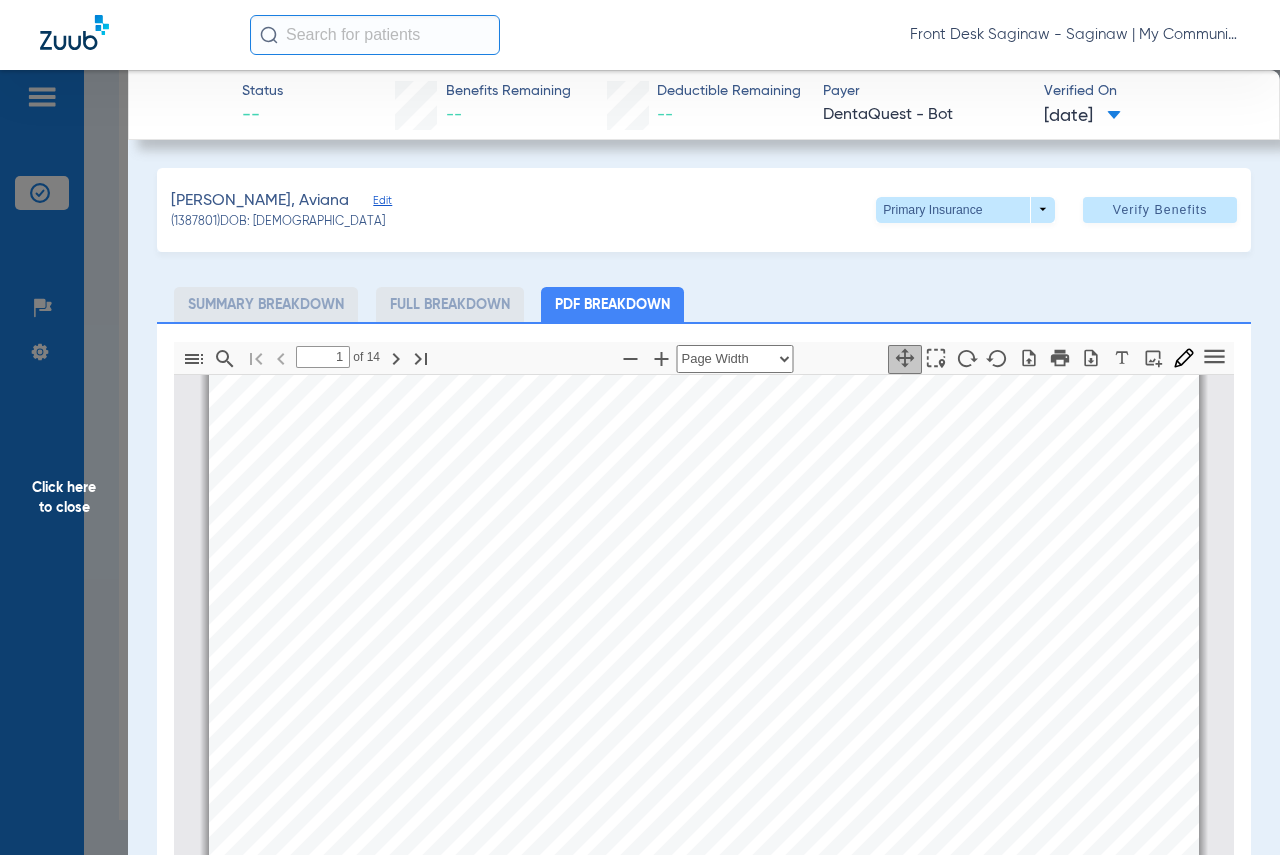 click on "Click here to close" 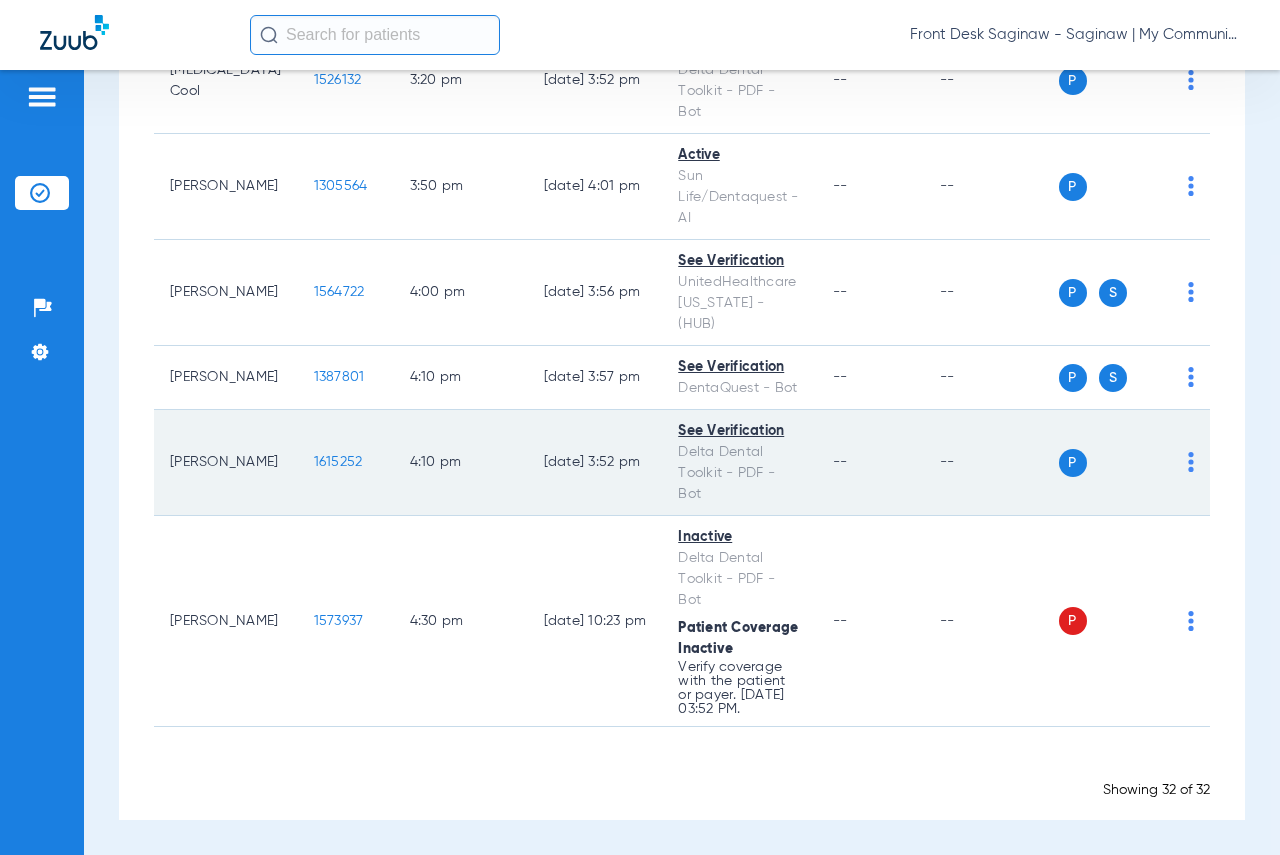 click on "1615252" 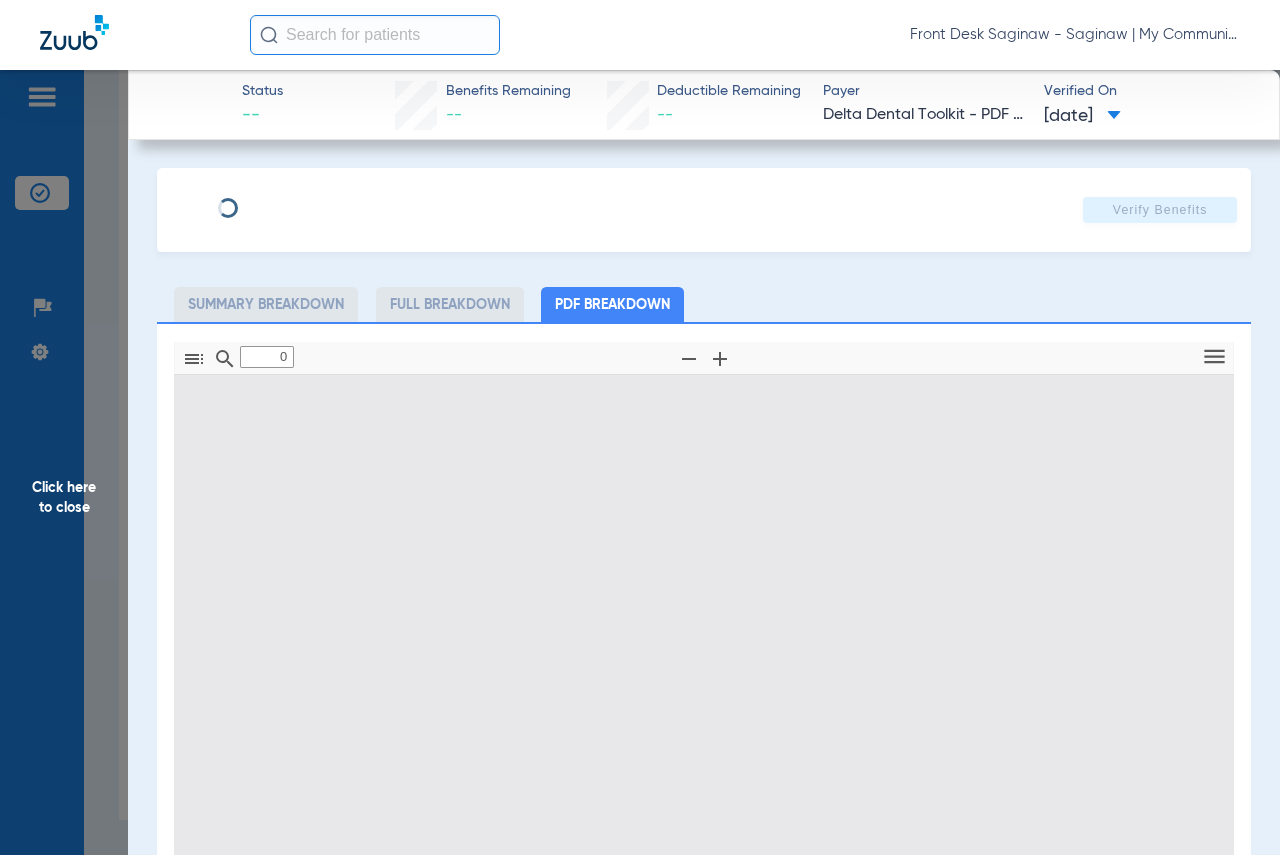 type on "1" 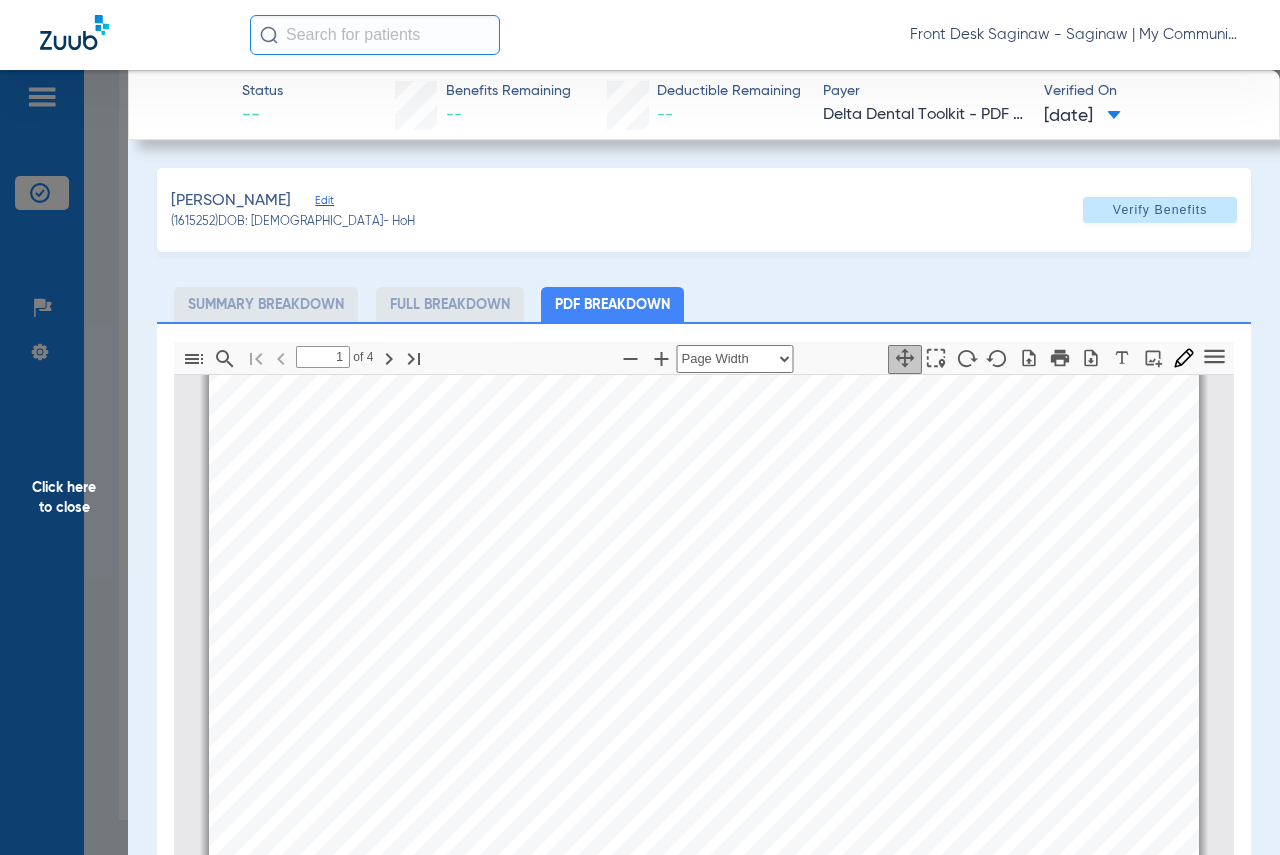 scroll, scrollTop: 410, scrollLeft: 0, axis: vertical 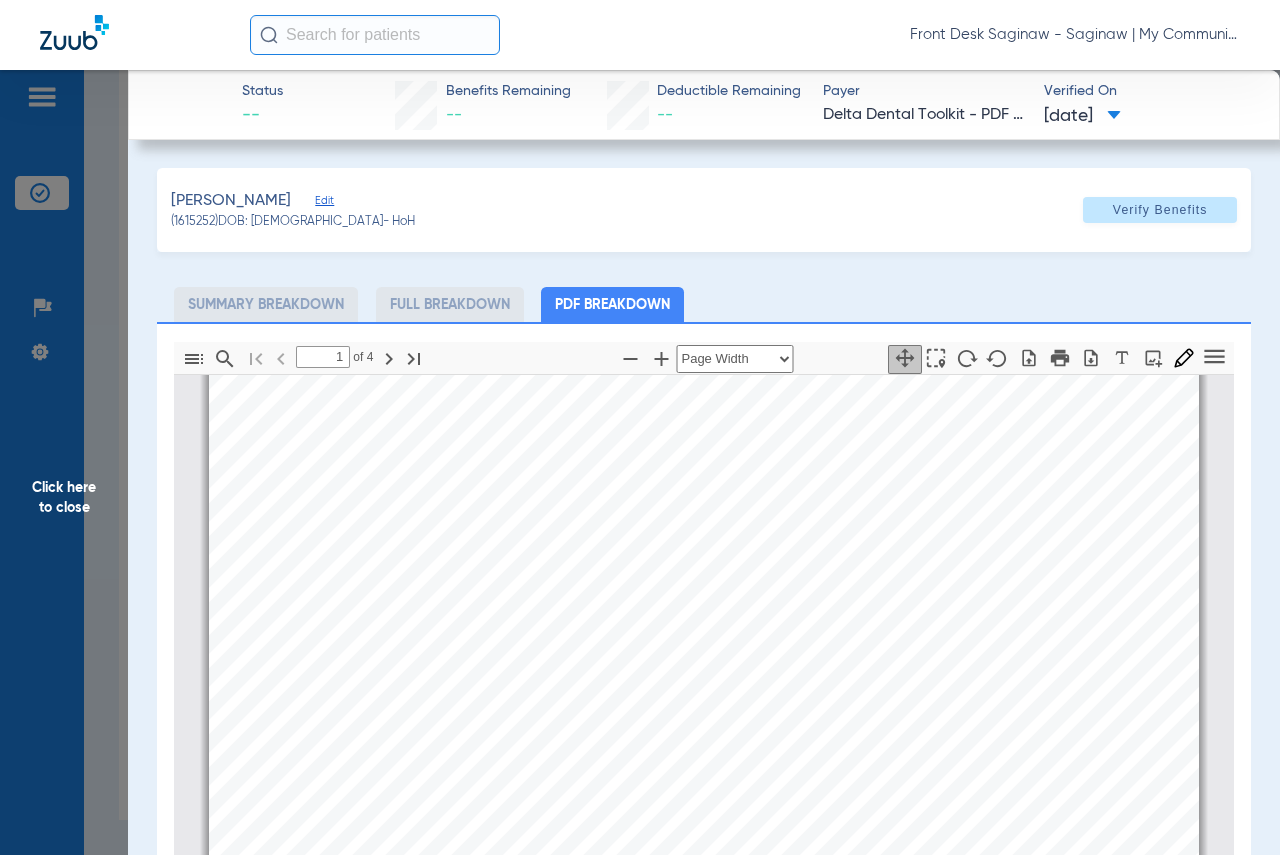 click on "Click here to close" 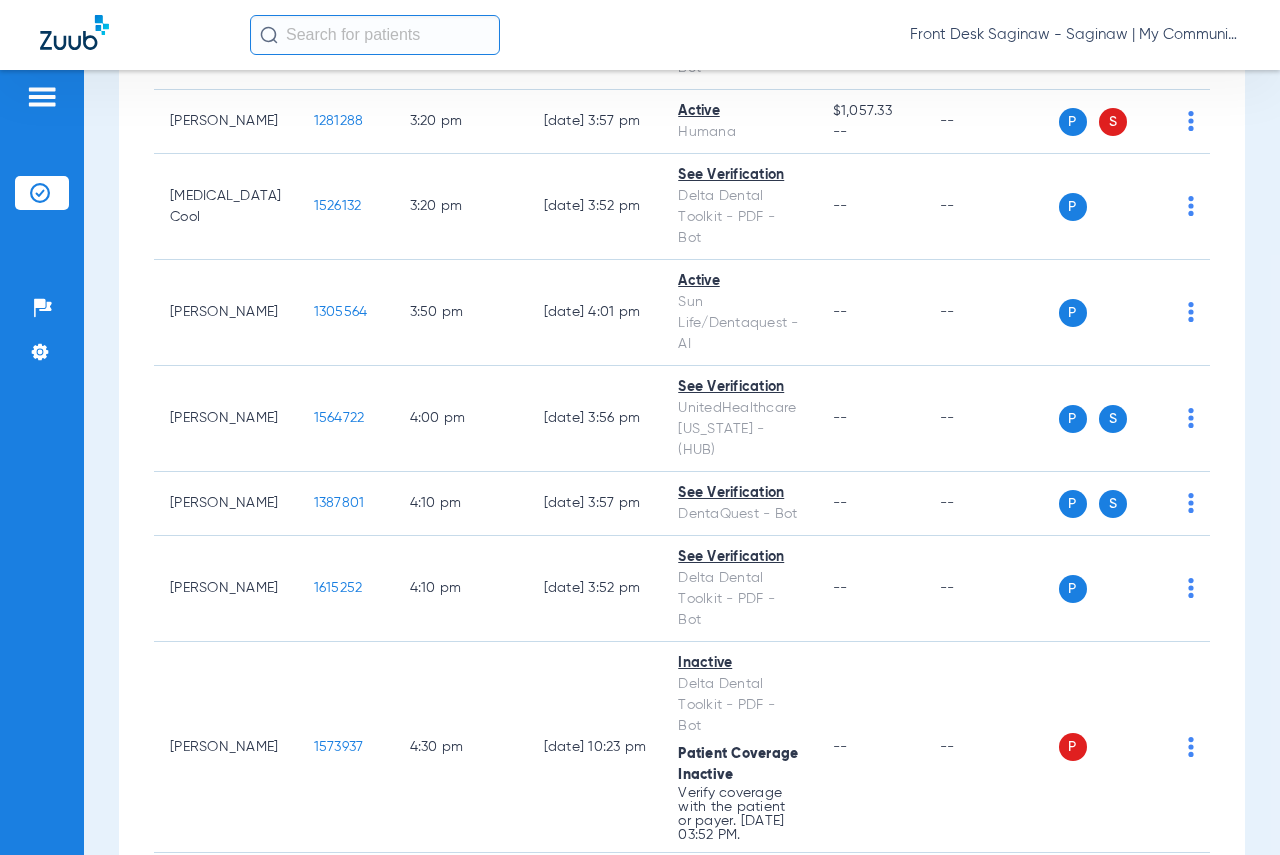 scroll, scrollTop: 3580, scrollLeft: 0, axis: vertical 